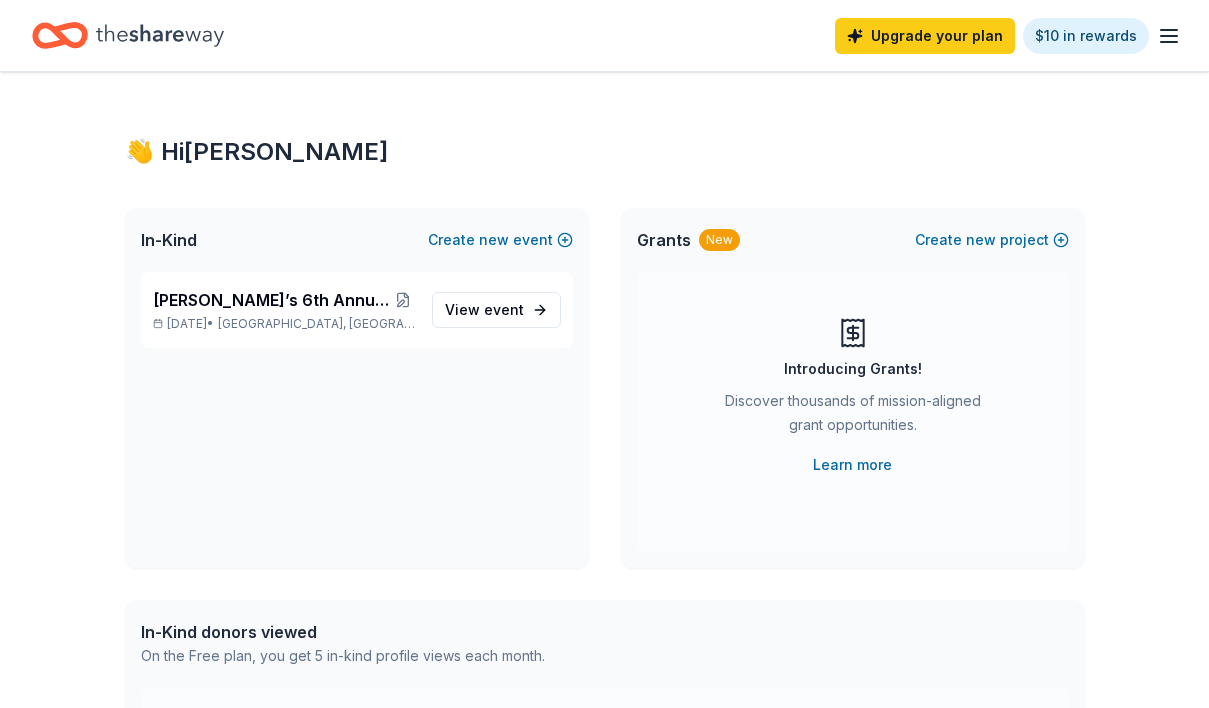 scroll, scrollTop: 0, scrollLeft: 0, axis: both 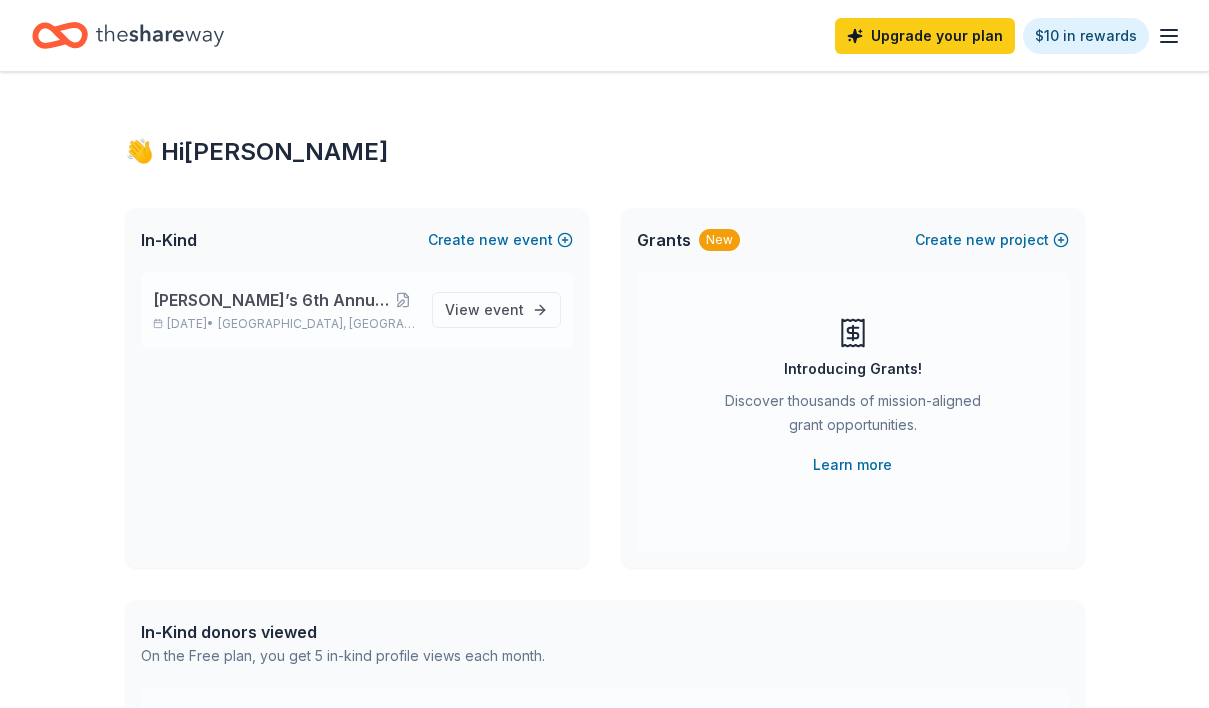 click on "[DATE]  •  [GEOGRAPHIC_DATA], [GEOGRAPHIC_DATA]" at bounding box center [284, 324] 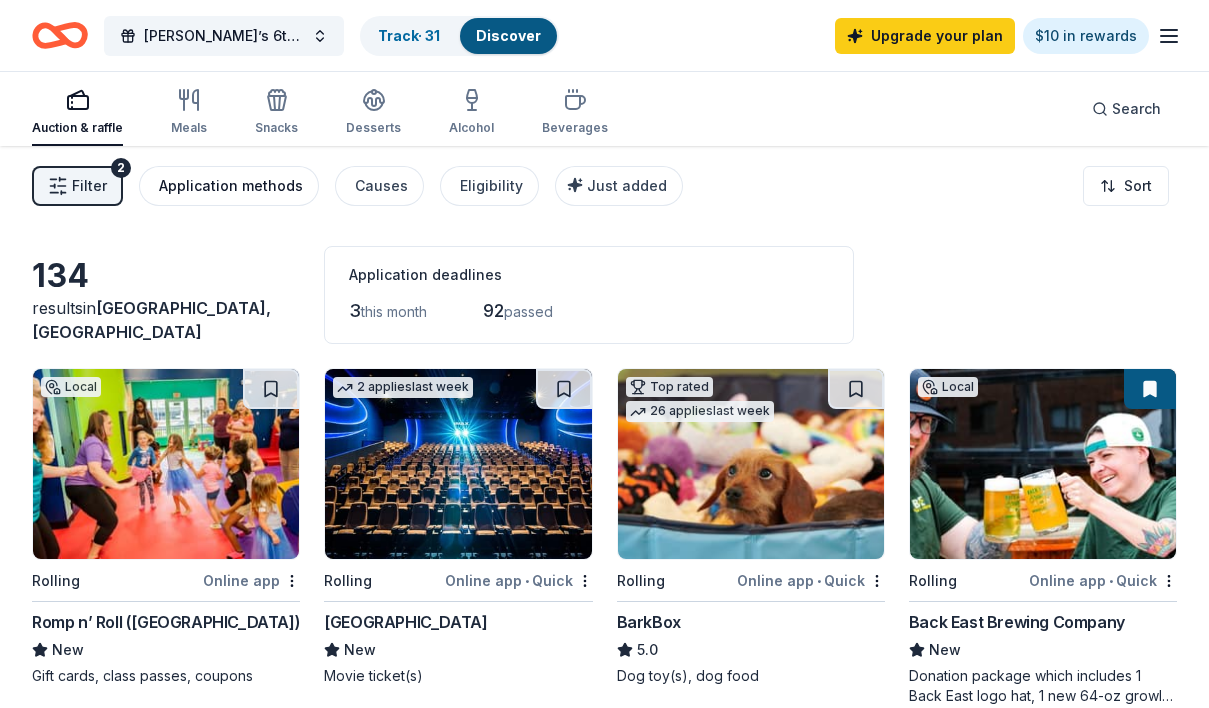 scroll, scrollTop: 0, scrollLeft: 0, axis: both 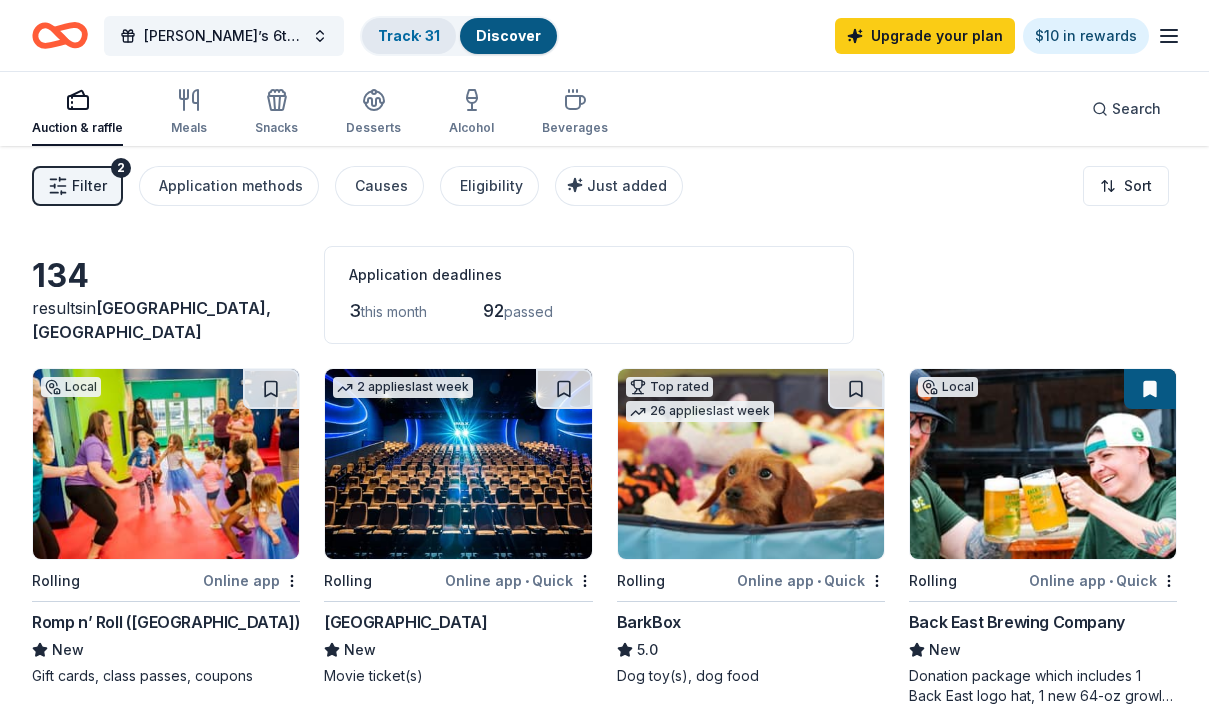 click on "Track  · 31" at bounding box center [409, 35] 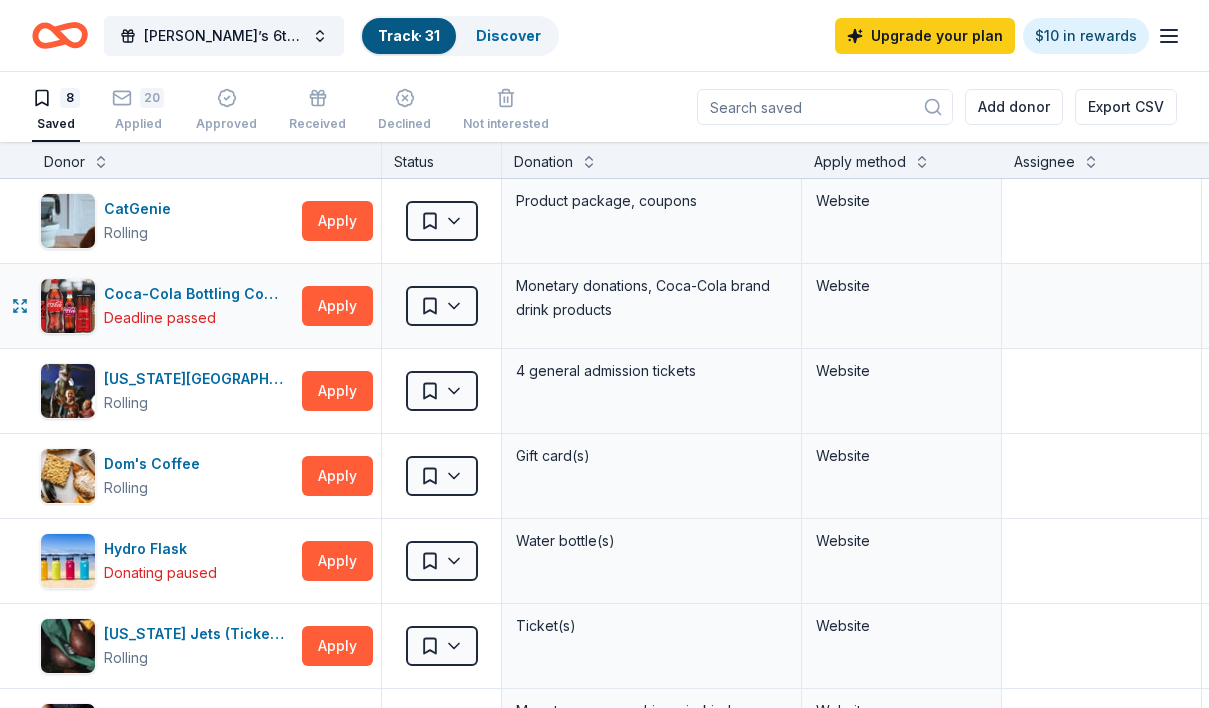 scroll, scrollTop: -8, scrollLeft: 0, axis: vertical 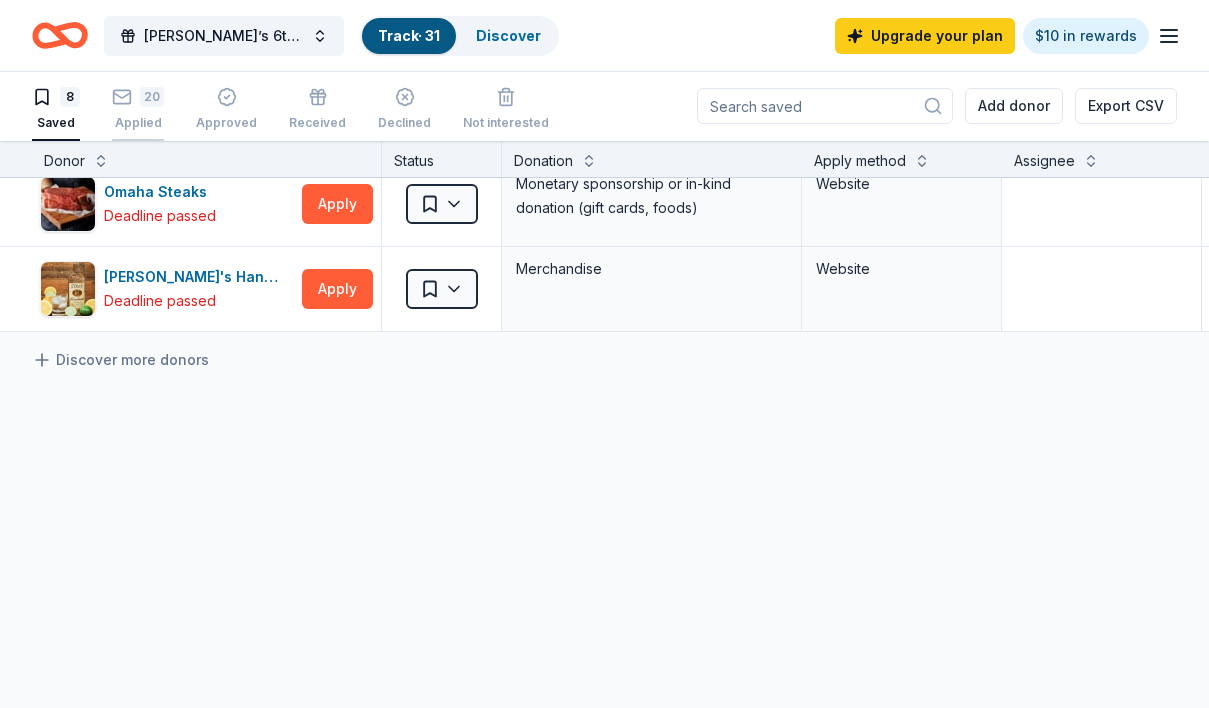 click on "20 Applied" at bounding box center [138, 109] 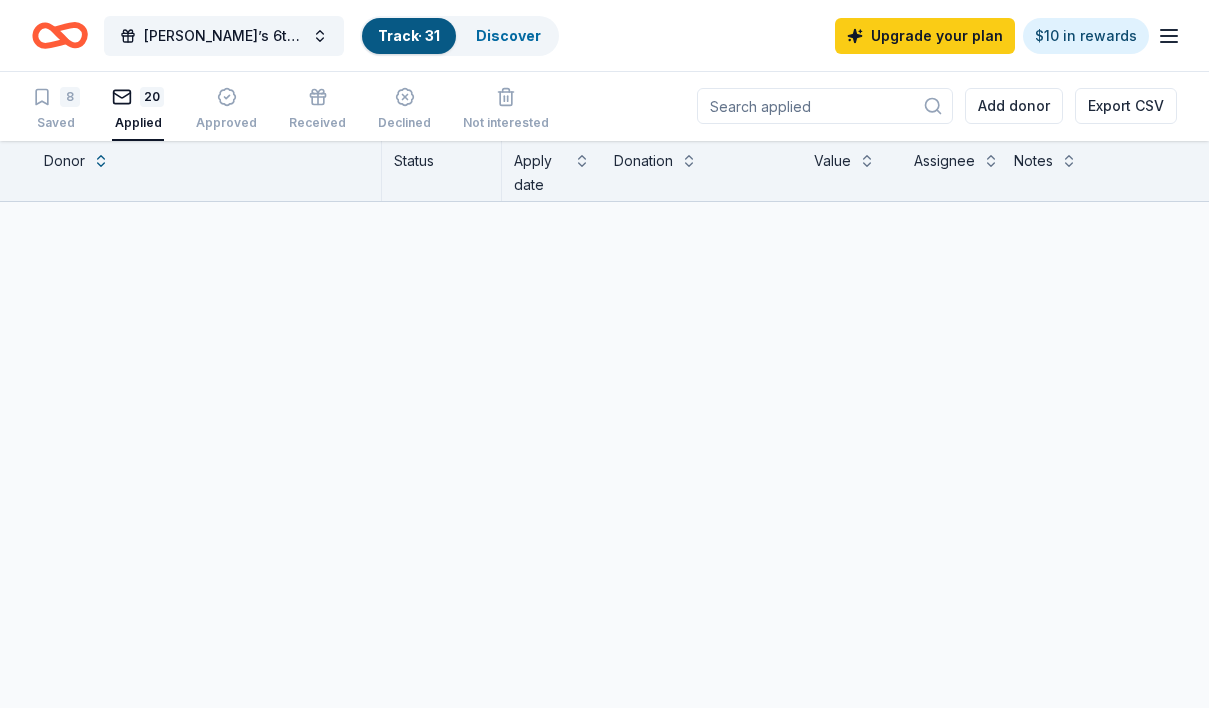 scroll, scrollTop: 0, scrollLeft: 0, axis: both 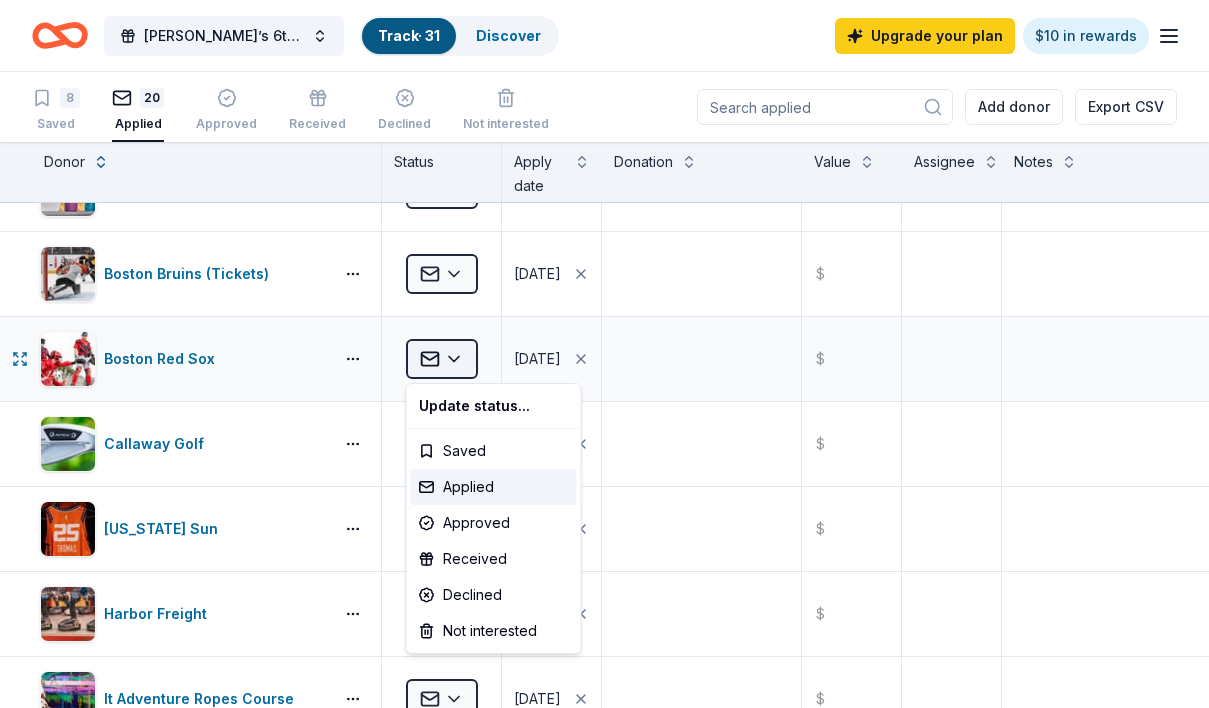 click on "[PERSON_NAME]’s 6th Annual Birthday Car Show Track  · 31 Discover Upgrade your plan $10 in rewards 8 Saved 20 Applied Approved Received Declined Not interested Add donor Export CSV Donor Status Apply date Donation Value Assignee Notes Back East Brewing Company Applied [DATE] $ BlenderBottle Applied [DATE] $ Boston Bruins (Tickets) Applied [DATE] $ Boston Red Sox Applied [DATE] $ Callaway Golf Applied [DATE] $ [US_STATE] Sun Applied [DATE] $ Harbor Freight Applied [DATE] $ It Adventure Ropes Course Applied [DATE] $ Jordan's Furniture Applied [DATE] $ New England Patriots Applied [DATE] $ [US_STATE] Giants Applied [DATE] $ [US_STATE] Mets Applied [DATE] $ [US_STATE] Rangers Applied [DATE] $ Nintendo Applied [DATE] $ Pit Boss Grills Applied [DATE] $ Polaris Applied [DATE] $ Stonewall Kitchen Applied [DATE] $ Two Roads Brewing Applied [DATE] $ Urban Air Adventure Park Applied [DATE] $ Water's Edge Resort & Spa Applied [DATE] $   Saved Saved" at bounding box center [604, 354] 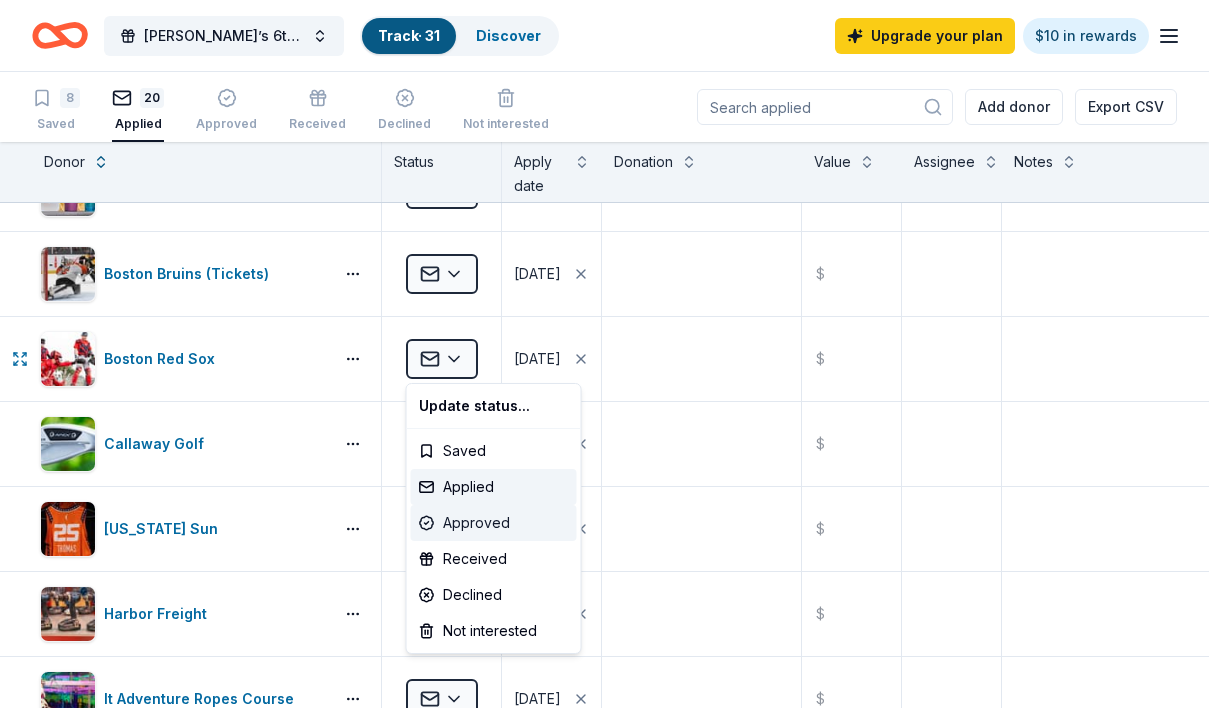 click on "Approved" at bounding box center (494, 523) 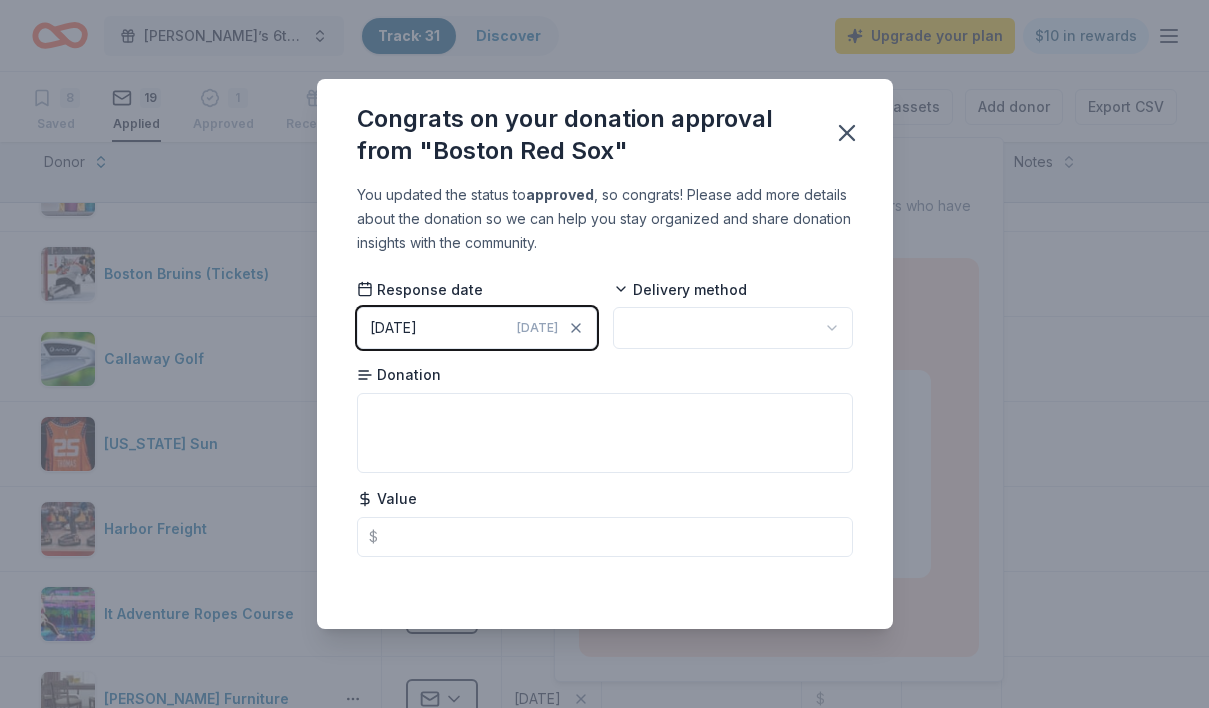 click on "[PERSON_NAME]’s 6th Annual Birthday Car Show Track  · 31 Discover Upgrade your plan $10 in rewards 8 Saved 19 Applied 1 Approved Received Declined Not interested  Approved assets Add donor Export CSV Donor Status Apply date Donation Value Assignee Notes Back East Brewing Company Applied [DATE] $ BlenderBottle Applied [DATE] $ Boston Bruins (Tickets) Applied [DATE] $ Callaway Golf Applied [DATE] $ [US_STATE] Sun Applied [DATE] $ Harbor Freight Applied [DATE] $ It Adventure Ropes Course Applied [DATE] $ [PERSON_NAME] Furniture Applied [DATE] $ New England Patriots Applied [DATE] $ [US_STATE] Giants Applied [DATE] $ [US_STATE] Mets Applied [DATE] $ [US_STATE] Rangers Applied [DATE] $ Nintendo Applied [DATE] $ Pit Boss Grills Applied [DATE] $ Polaris Applied [DATE] $ Stonewall Kitchen Applied [DATE] $ Two Roads Brewing Applied [DATE] $ Urban Air Adventure Park Applied [DATE] $ Water's Edge Resort & Spa Applied [DATE] $   Discover more donors Saved Thank" at bounding box center [604, 354] 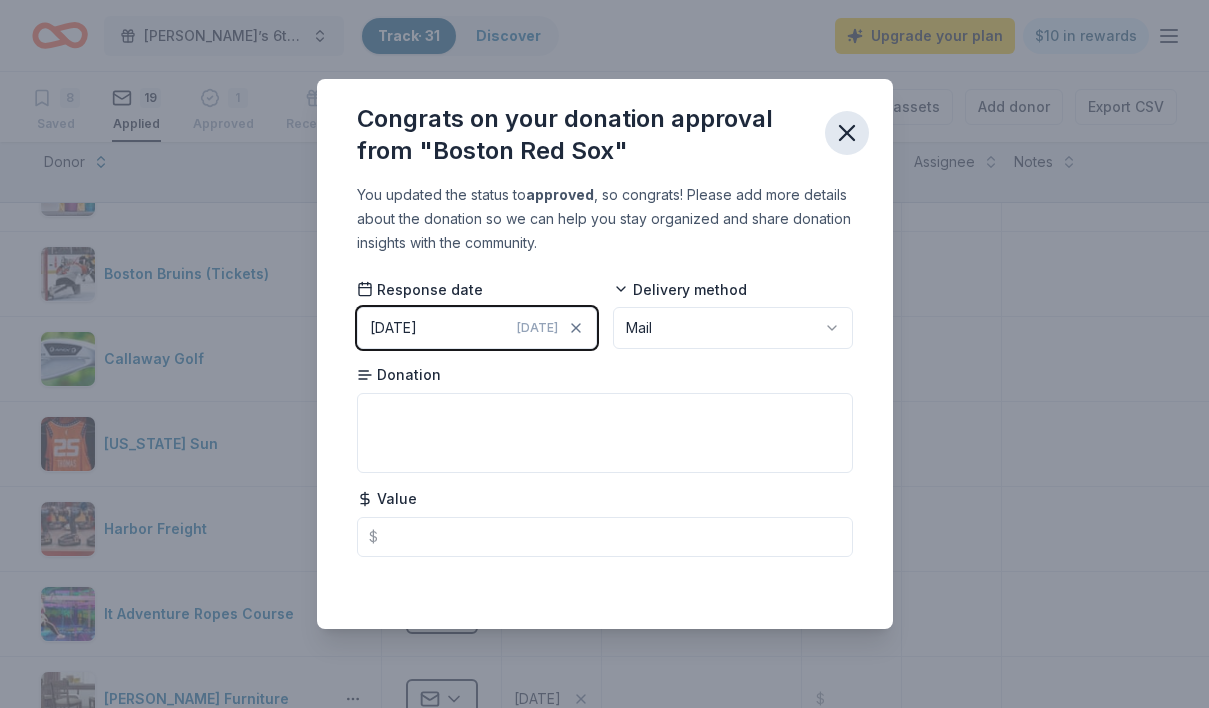 click 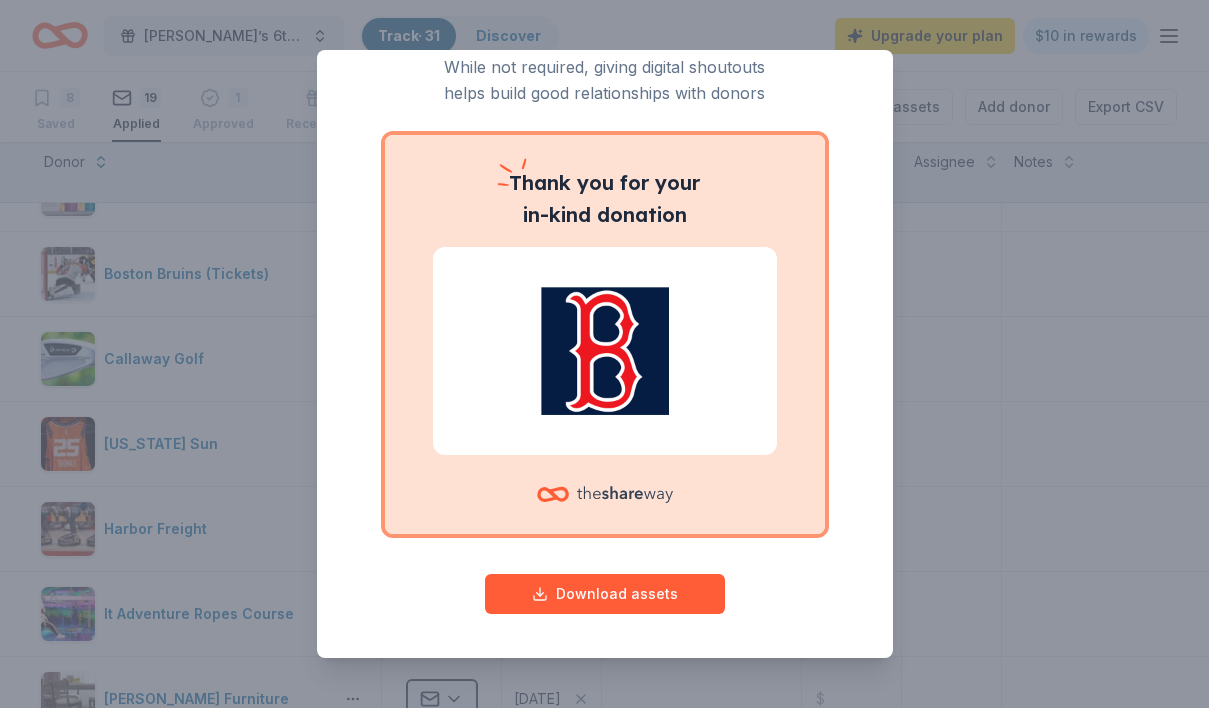 scroll, scrollTop: 75, scrollLeft: 0, axis: vertical 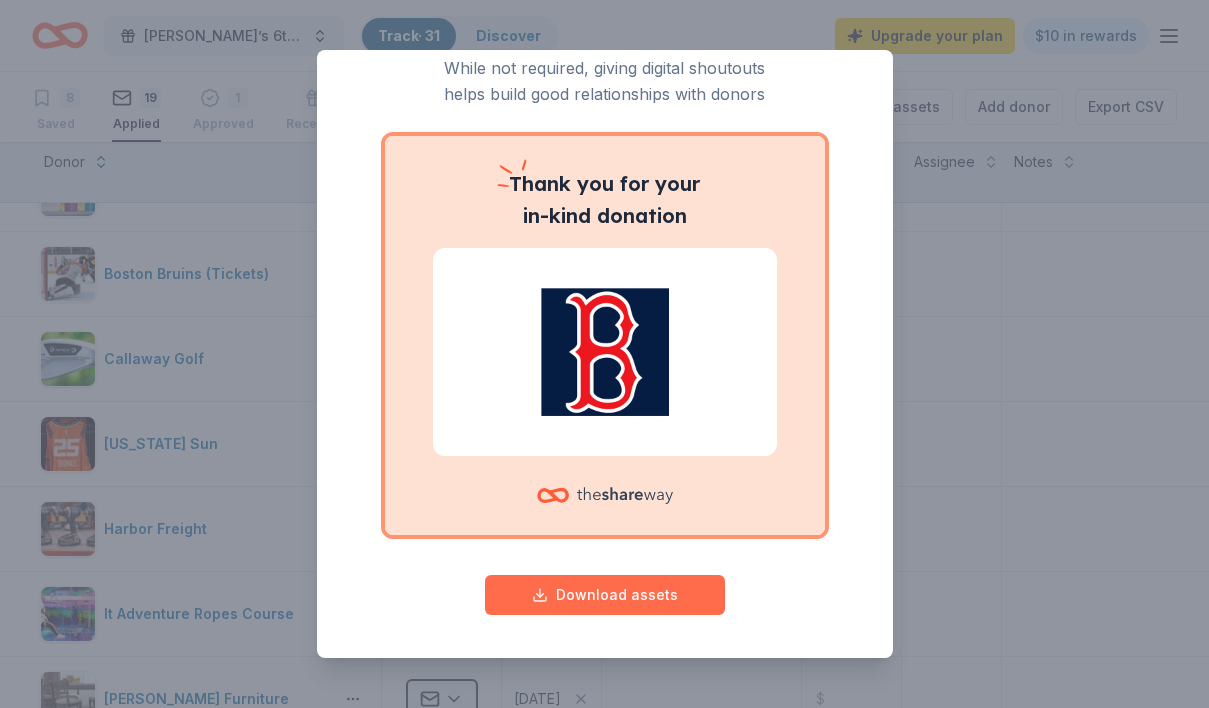 click on "Download assets" at bounding box center (605, 595) 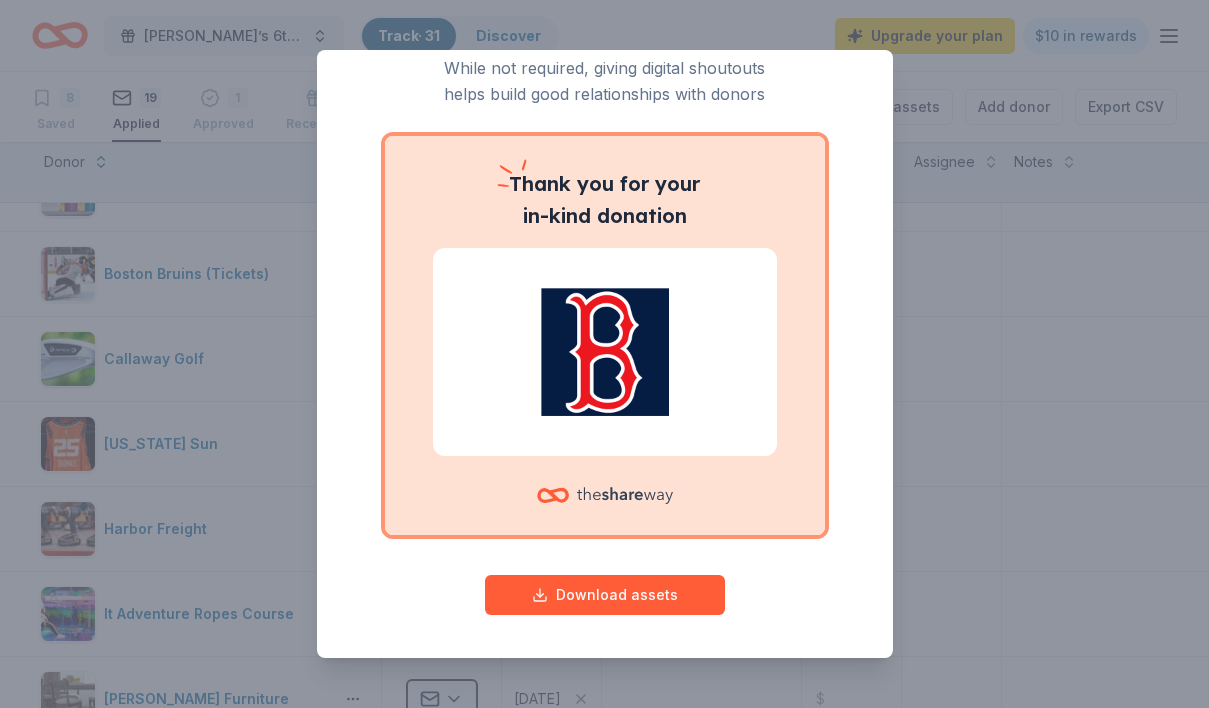 click at bounding box center [605, 352] 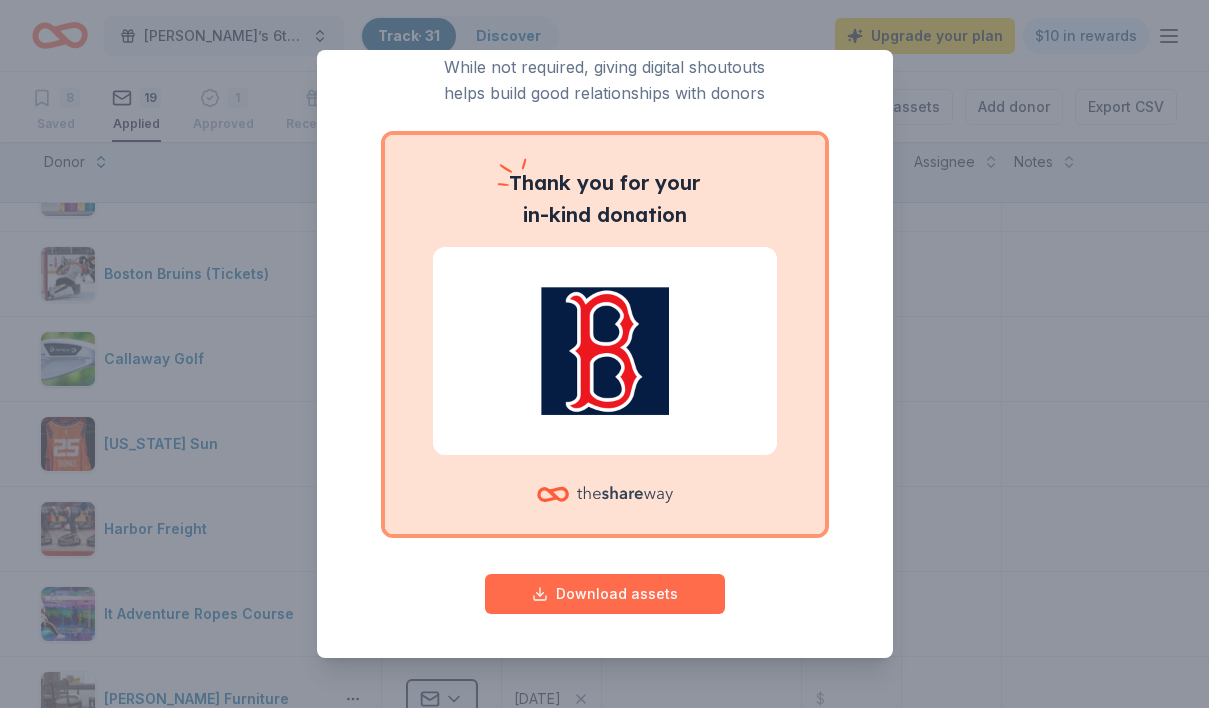 scroll, scrollTop: 75, scrollLeft: 0, axis: vertical 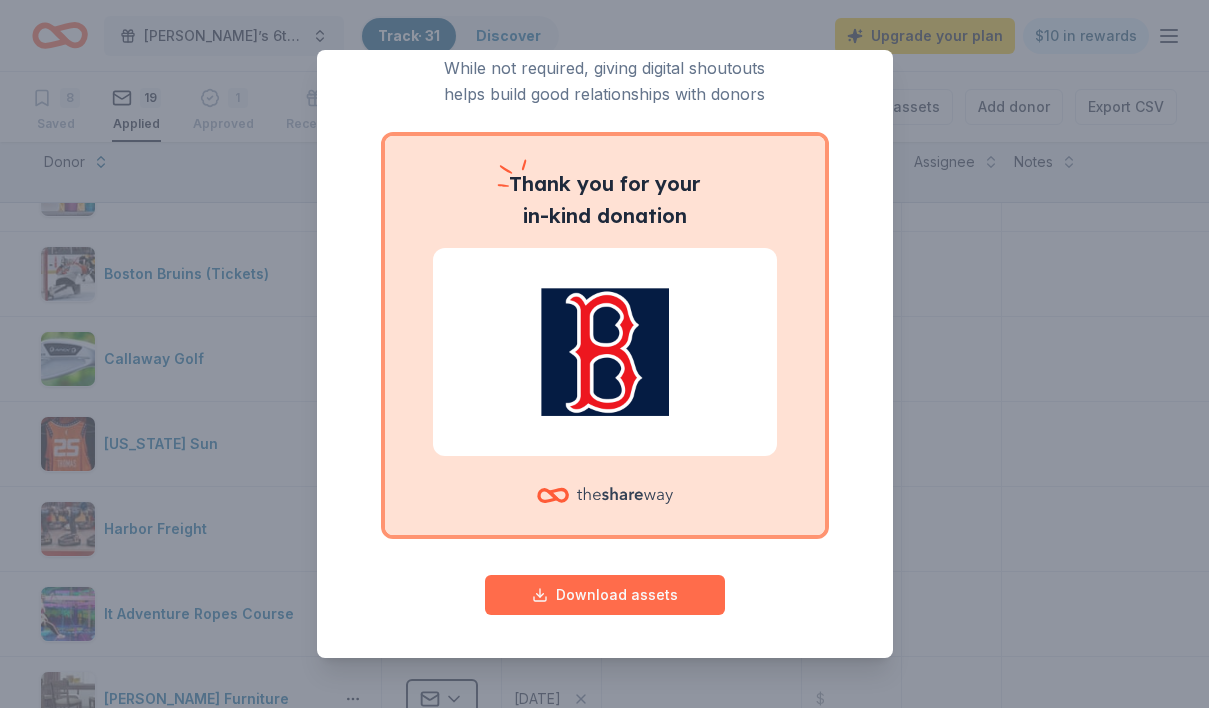 click on "Download assets" at bounding box center [605, 595] 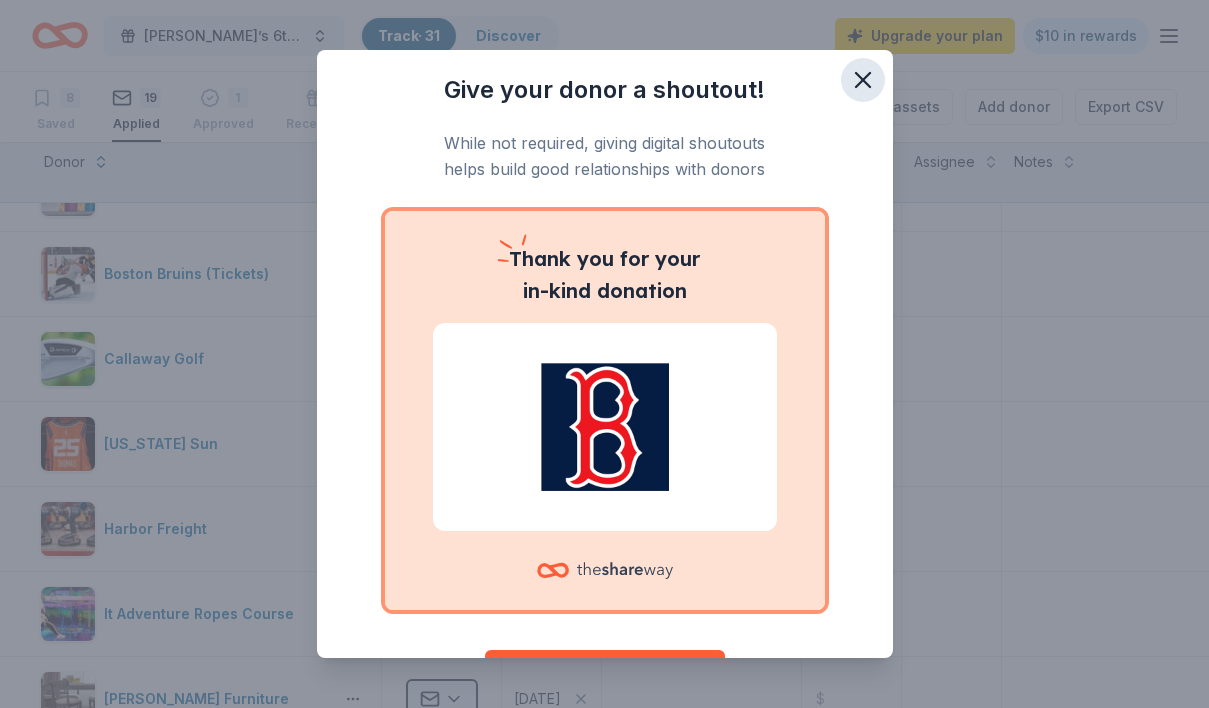 scroll, scrollTop: 0, scrollLeft: 0, axis: both 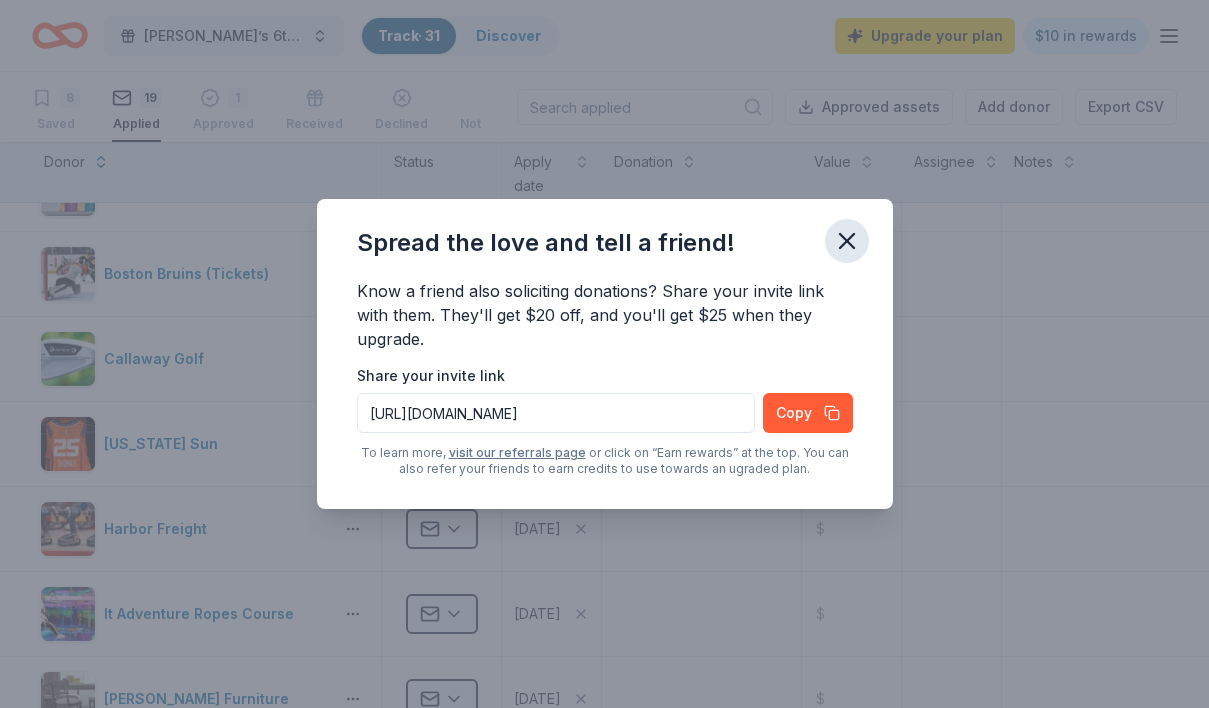 click 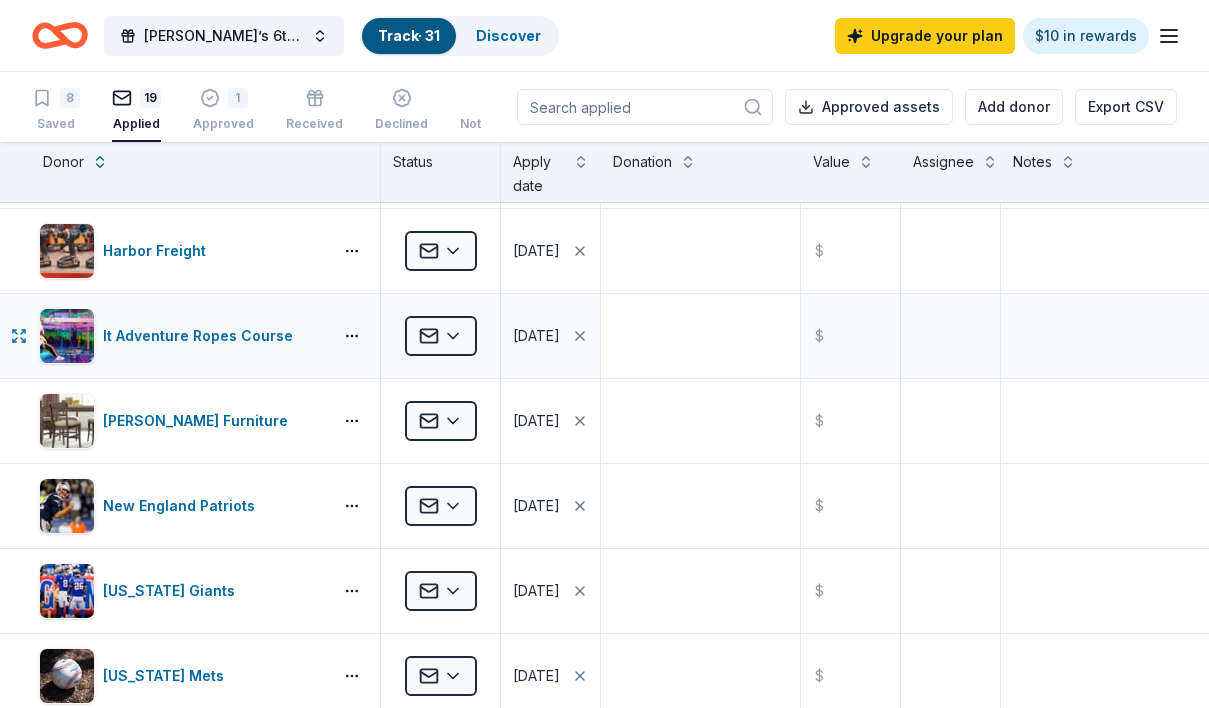 scroll, scrollTop: 420, scrollLeft: 1, axis: both 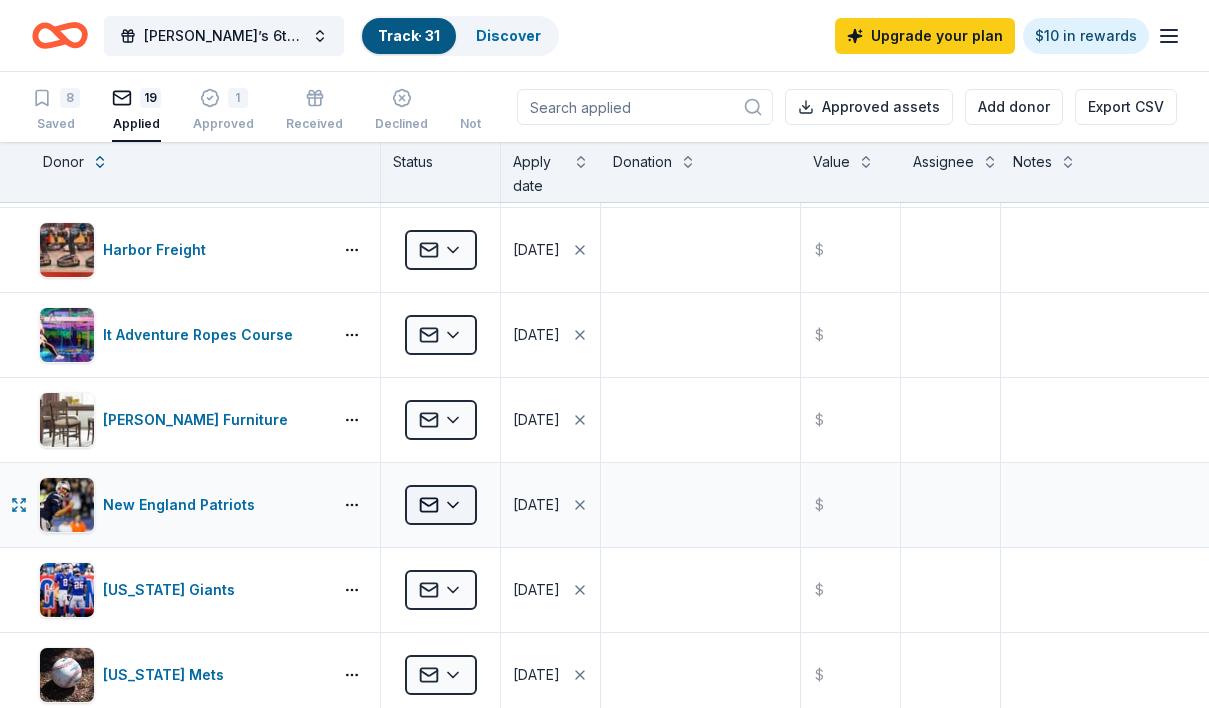 click on "[PERSON_NAME]’s 6th Annual Birthday Car Show Track  · 31 Discover Upgrade your plan $10 in rewards 8 Saved 19 Applied 1 Approved Received Declined Not interested  Approved assets Add donor Export CSV Donor Status Apply date Donation Value Assignee Notes Back East Brewing Company Applied [DATE] $ BlenderBottle Applied [DATE] $ Boston Bruins (Tickets) Applied [DATE] $ Callaway Golf Applied [DATE] $ [US_STATE] Sun Applied [DATE] $ Harbor Freight Applied [DATE] $ It Adventure Ropes Course Applied [DATE] $ [PERSON_NAME] Furniture Applied [DATE] $ New England Patriots Applied [DATE] $ [US_STATE] Giants Applied [DATE] $ [US_STATE] Mets Applied [DATE] $ [US_STATE] Rangers Applied [DATE] $ Nintendo Applied [DATE] $ Pit Boss Grills Applied [DATE] $ Polaris Applied [DATE] $ Stonewall Kitchen Applied [DATE] $ Two Roads Brewing Applied [DATE] $ Urban Air Adventure Park Applied [DATE] $ Water's Edge Resort & Spa Applied [DATE] $   Discover more donors Saved" at bounding box center [604, 354] 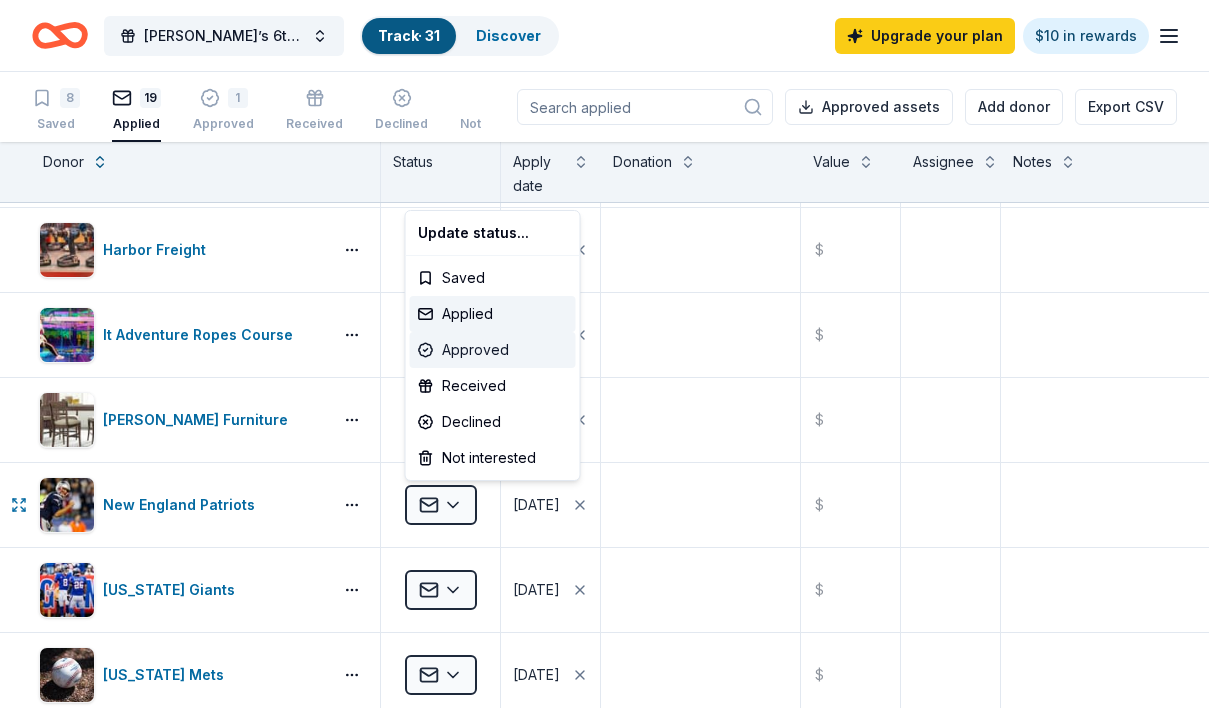 click on "Approved" at bounding box center [493, 350] 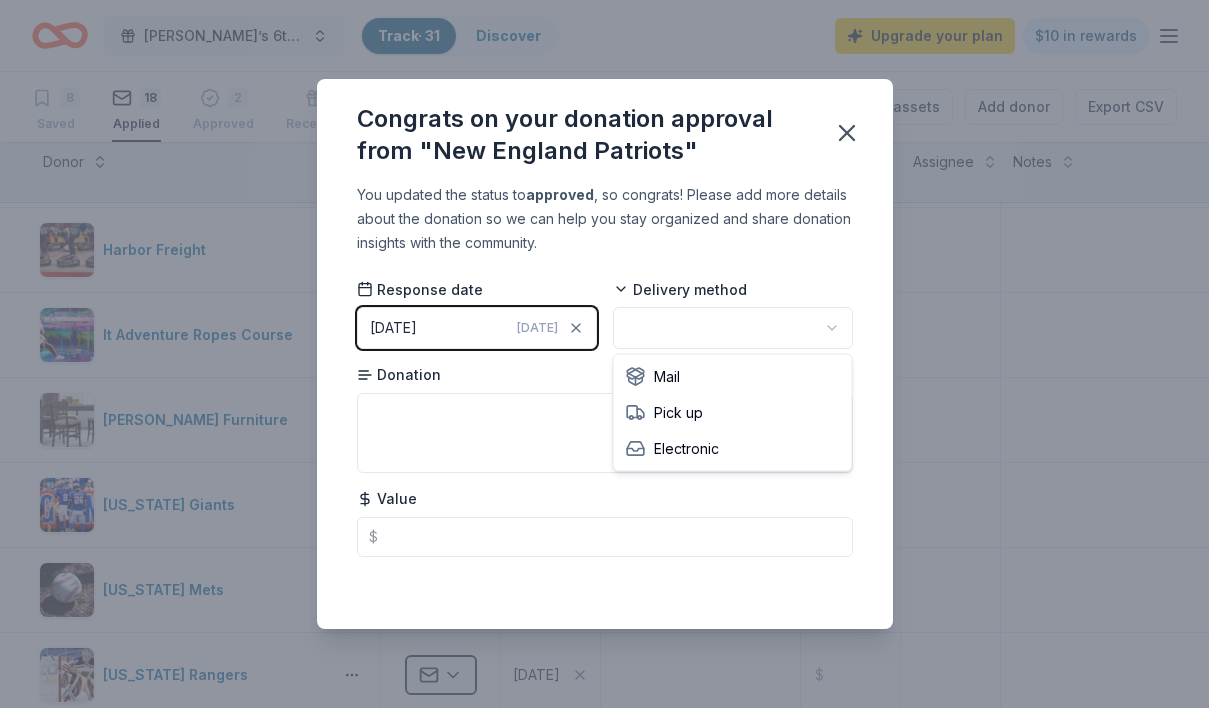 click on "[PERSON_NAME]’s 6th Annual Birthday Car Show Track  · 31 Discover Upgrade your plan $10 in rewards 8 Saved 18 Applied 2 Approved Received Declined Not interested  Approved assets Add donor Export CSV Donor Status Apply date Donation Value Assignee Notes Back East Brewing Company Applied [DATE] $ BlenderBottle Applied [DATE] $ Boston Bruins (Tickets) Applied [DATE] $ Callaway Golf Applied [DATE] $ [US_STATE] Sun Applied [DATE] $ Harbor Freight Applied [DATE] $ It Adventure Ropes Course Applied [DATE] $ Jordan's Furniture Applied [DATE] $ [US_STATE] Giants Applied [DATE] $ [US_STATE] Mets Applied [DATE] $ [US_STATE] Rangers Applied [DATE] $ Nintendo Applied [DATE] $ Pit Boss Grills Applied [DATE] $ Polaris Applied [DATE] $ Stonewall Kitchen Applied [DATE] $ Two Roads Brewing Applied [DATE] $ Urban Air Adventure Park Applied [DATE] $ Water's Edge Resort & Spa Applied [DATE] $   Discover more donors Saved You updated the status to  approved [DATE]" at bounding box center (604, 354) 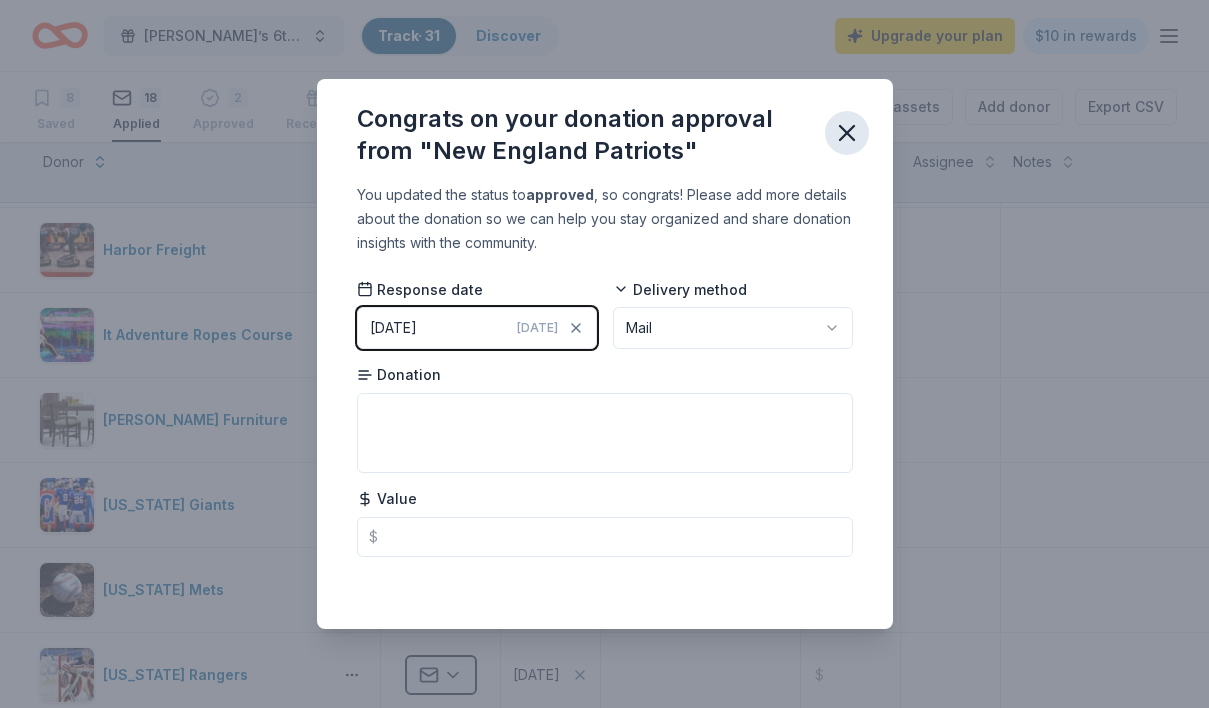 click at bounding box center [847, 133] 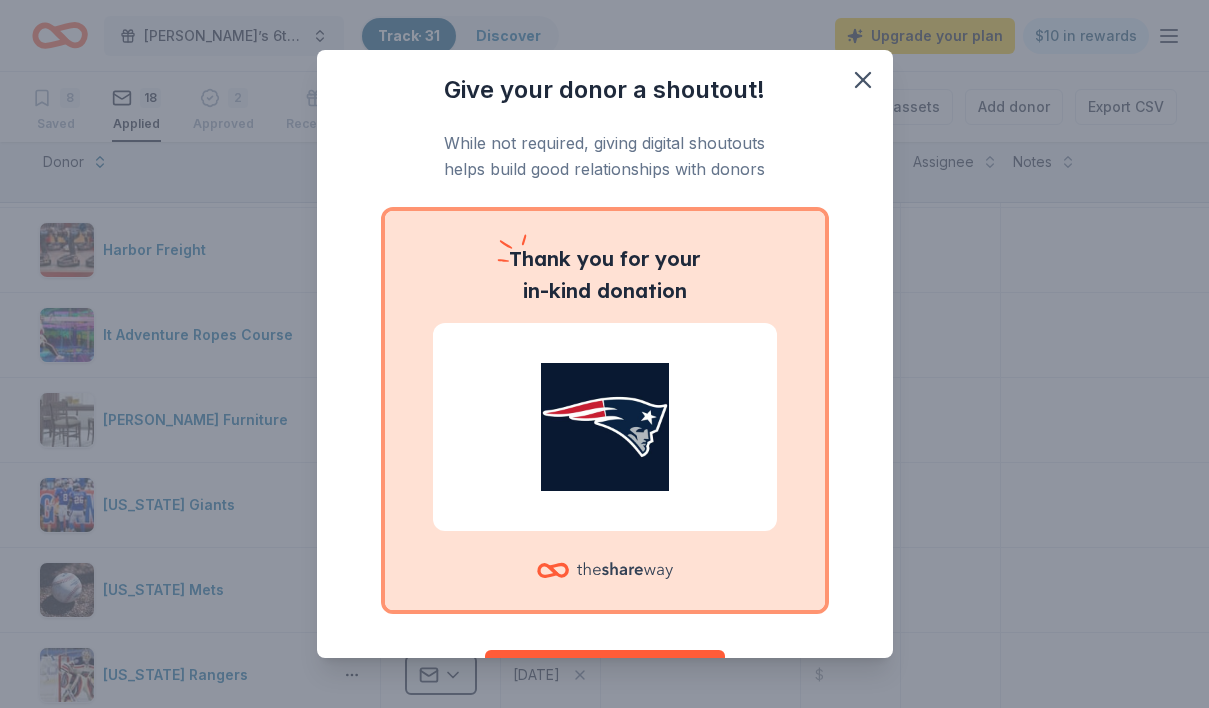 click at bounding box center [605, 427] 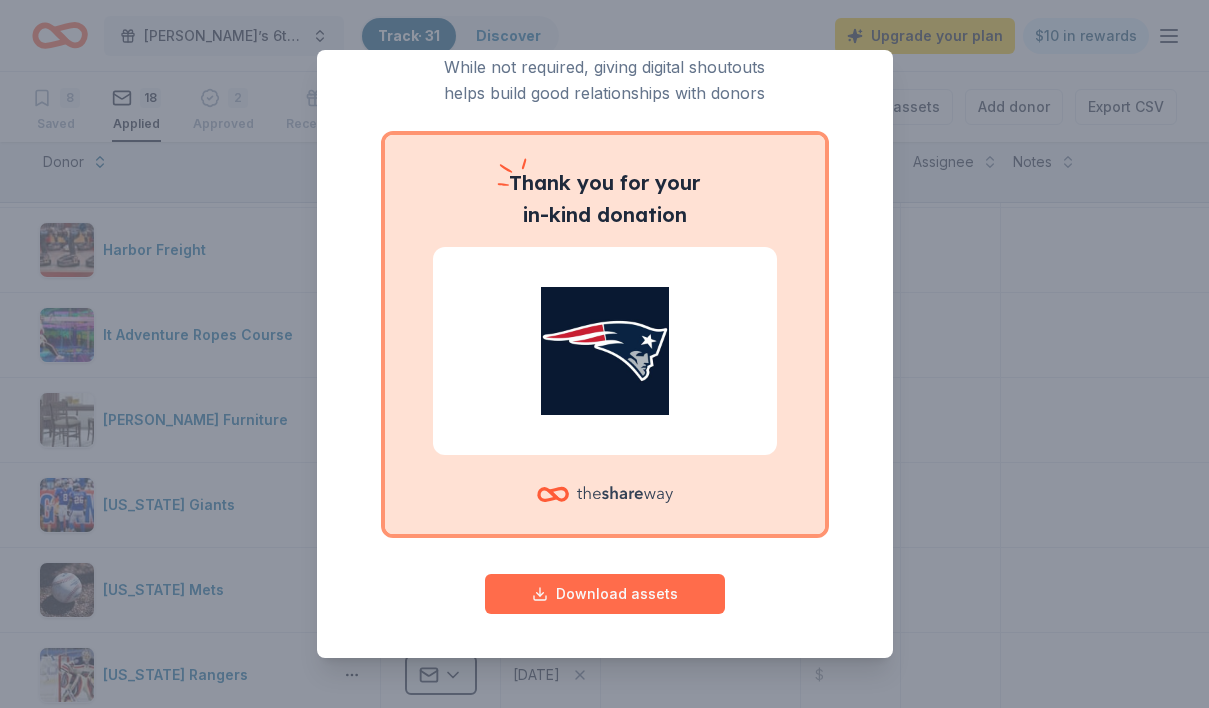 scroll, scrollTop: 75, scrollLeft: 0, axis: vertical 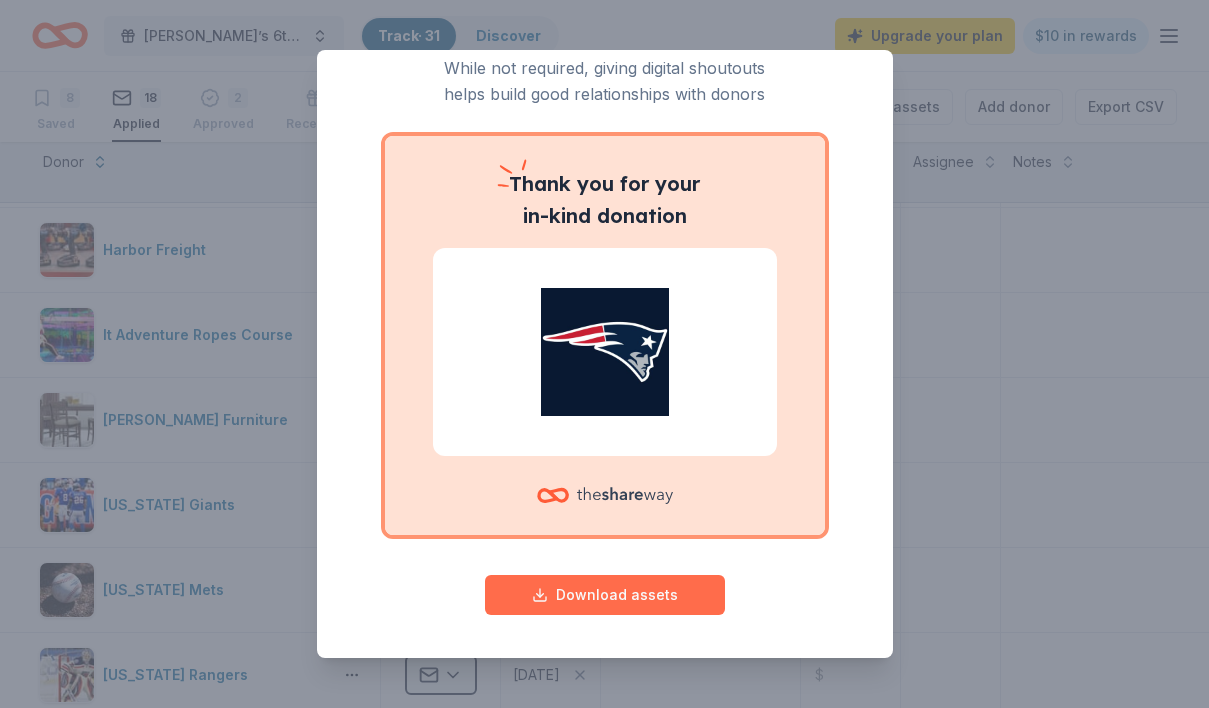 click on "Download assets" at bounding box center (605, 595) 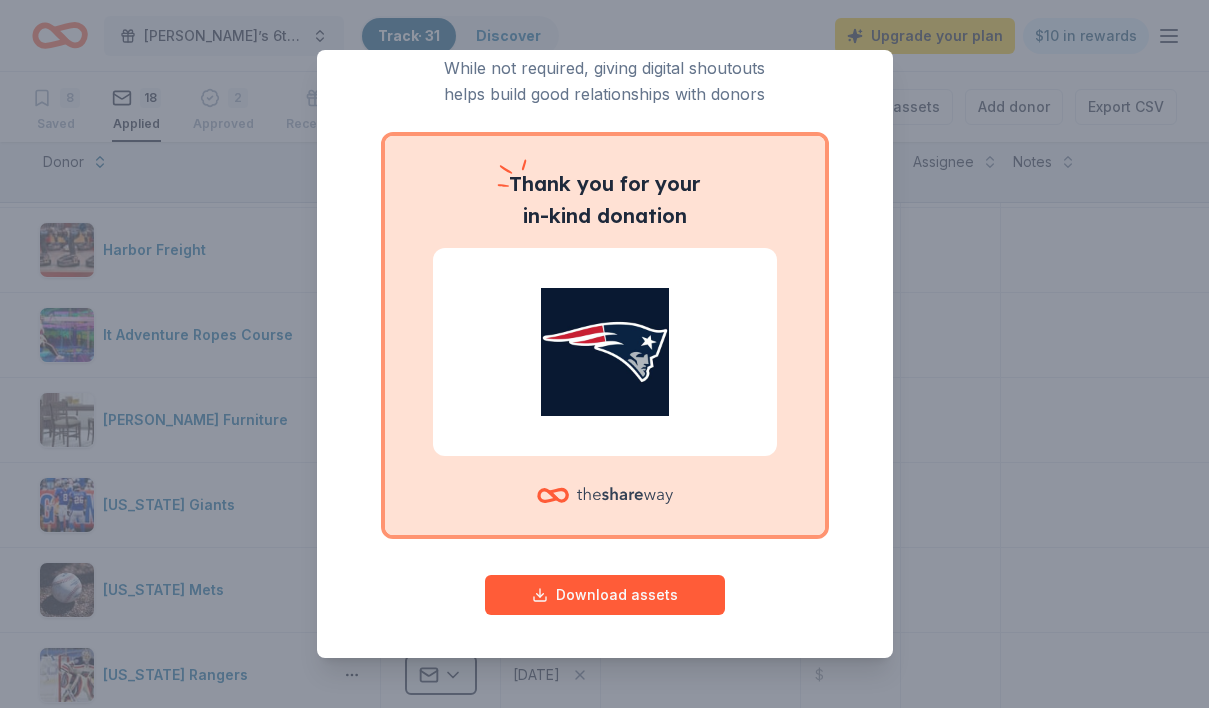 click on "Give your donor a shoutout! While not required, giving digital shoutouts helps build good relationships with donors Thank   you for your in-kind donation  Download assets" at bounding box center [604, 354] 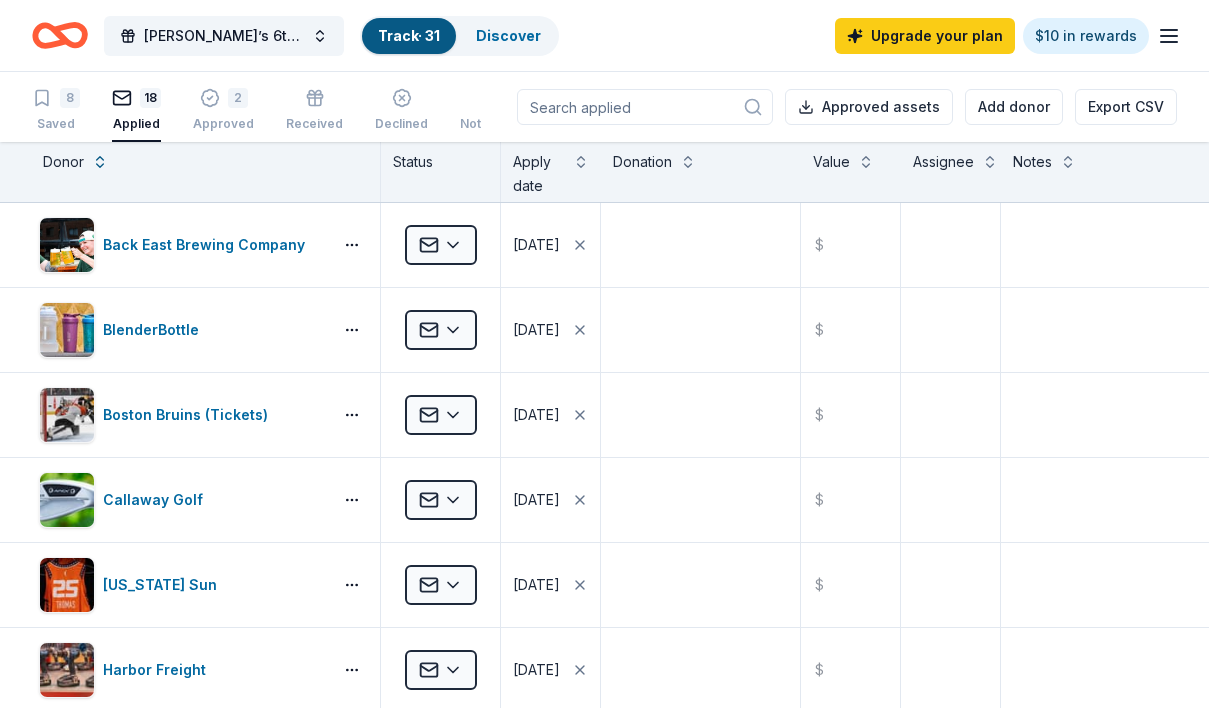scroll, scrollTop: 0, scrollLeft: 1, axis: horizontal 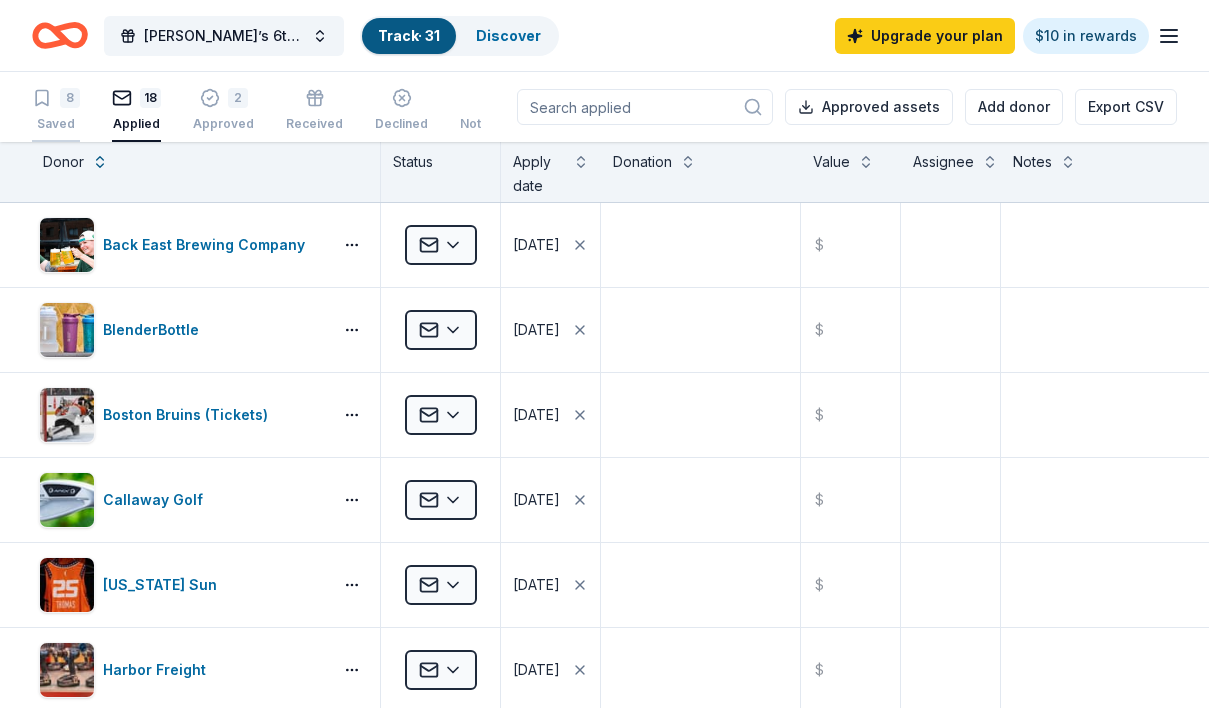 click on "8" at bounding box center (70, 98) 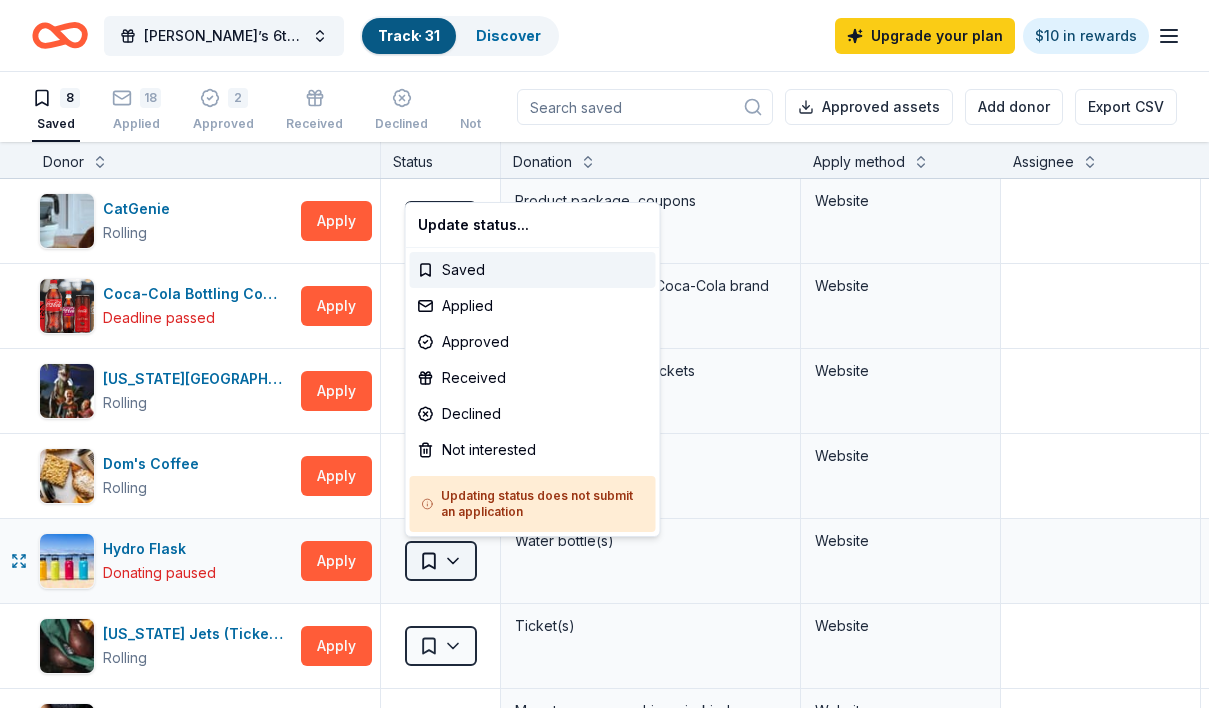 click on "[PERSON_NAME]’s 6th Annual Birthday Car Show Track  · 31 Discover Upgrade your plan $10 in rewards 8 Saved 18 Applied 2 Approved Received Declined Not interested  Approved assets Add donor Export CSV Donor Status Donation Apply method Assignee Notes CatGenie Rolling Apply Saved Product package, coupons Website Coca-Cola Bottling Company UNITED Deadline passed Apply Saved Monetary donations, Coca-Cola brand drink products Website [US_STATE] Science Center Rolling Apply Saved 4 general admission tickets Website [PERSON_NAME]'s Coffee Rolling Apply Saved Gift card(s) Website Hydro Flask Donating paused Apply Saved Water bottle(s) Website [US_STATE] Jets (Ticket Donation) Rolling Apply Saved Ticket(s) Website Omaha Steaks  Deadline passed Apply Saved Monetary sponsorship or in-kind donation (gift cards, foods) Website [PERSON_NAME]'s Handmade Vodka Deadline passed Apply Saved Merchandise Website   Discover more donors Saved Update status... Saved Applied Approved Received Declined Not interested" at bounding box center [604, 354] 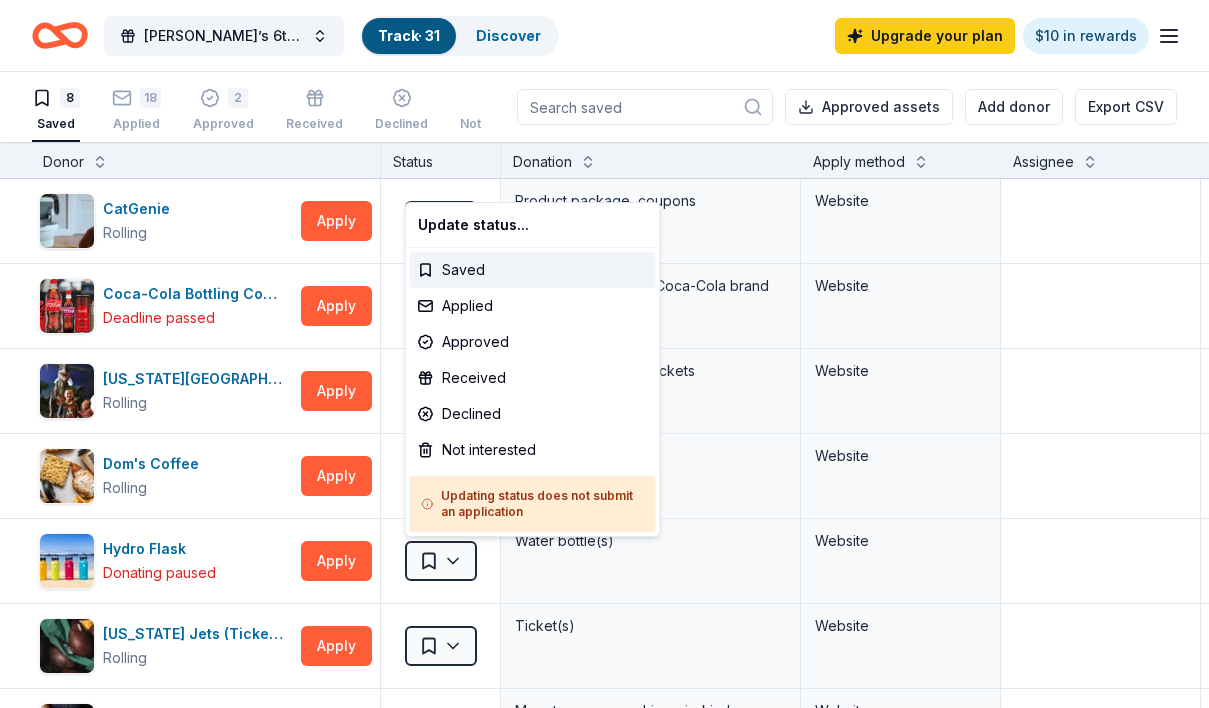 click on "[PERSON_NAME]’s 6th Annual Birthday Car Show Track  · 31 Discover Upgrade your plan $10 in rewards 8 Saved 18 Applied 2 Approved Received Declined Not interested  Approved assets Add donor Export CSV Donor Status Donation Apply method Assignee Notes CatGenie Rolling Apply Saved Product package, coupons Website Coca-Cola Bottling Company UNITED Deadline passed Apply Saved Monetary donations, Coca-Cola brand drink products Website [US_STATE] Science Center Rolling Apply Saved 4 general admission tickets Website [PERSON_NAME]'s Coffee Rolling Apply Saved Gift card(s) Website Hydro Flask Donating paused Apply Saved Water bottle(s) Website [US_STATE] Jets (Ticket Donation) Rolling Apply Saved Ticket(s) Website Omaha Steaks  Deadline passed Apply Saved Monetary sponsorship or in-kind donation (gift cards, foods) Website [PERSON_NAME]'s Handmade Vodka Deadline passed Apply Saved Merchandise Website   Discover more donors Saved Update status... Saved Applied Approved Received Declined Not interested" at bounding box center (604, 354) 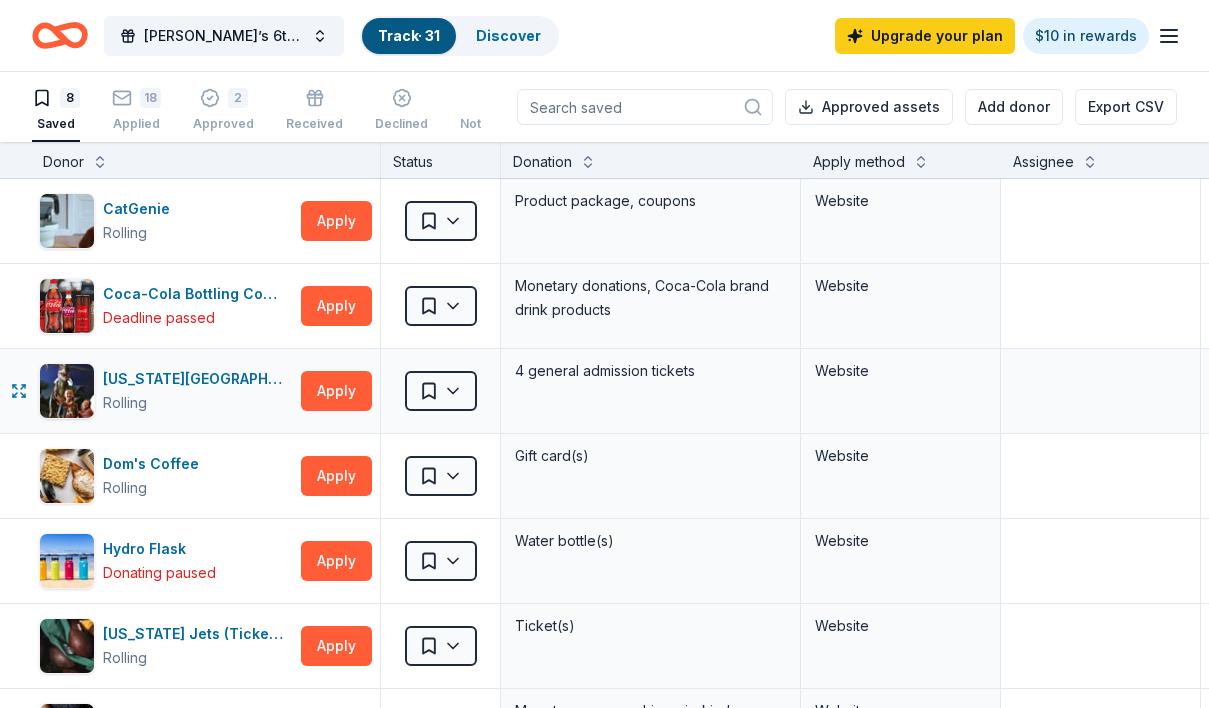 scroll, scrollTop: -3, scrollLeft: 0, axis: vertical 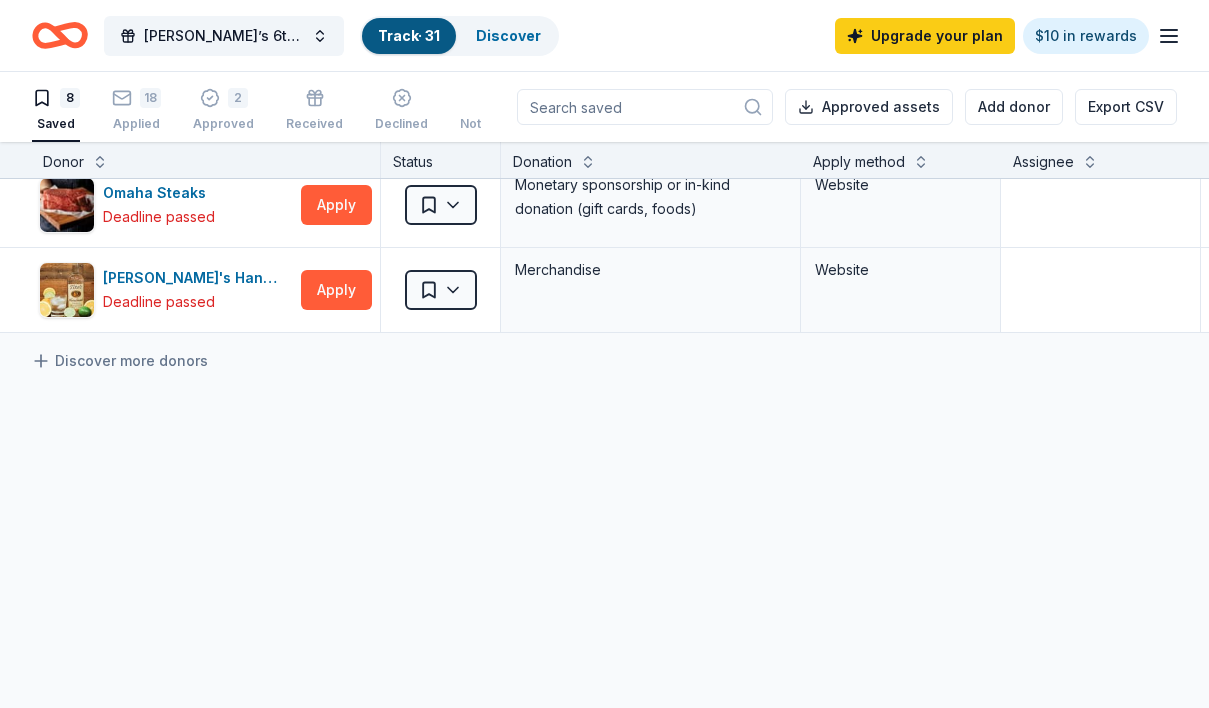 click 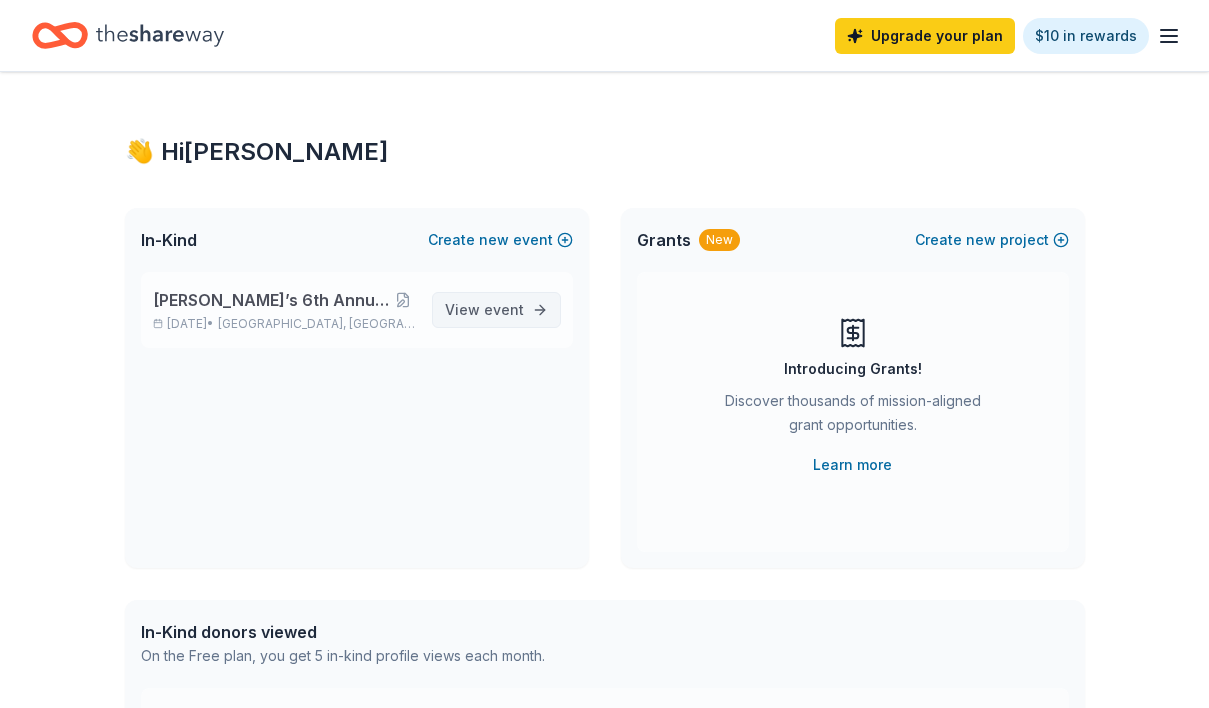 click on "View   event" at bounding box center (484, 310) 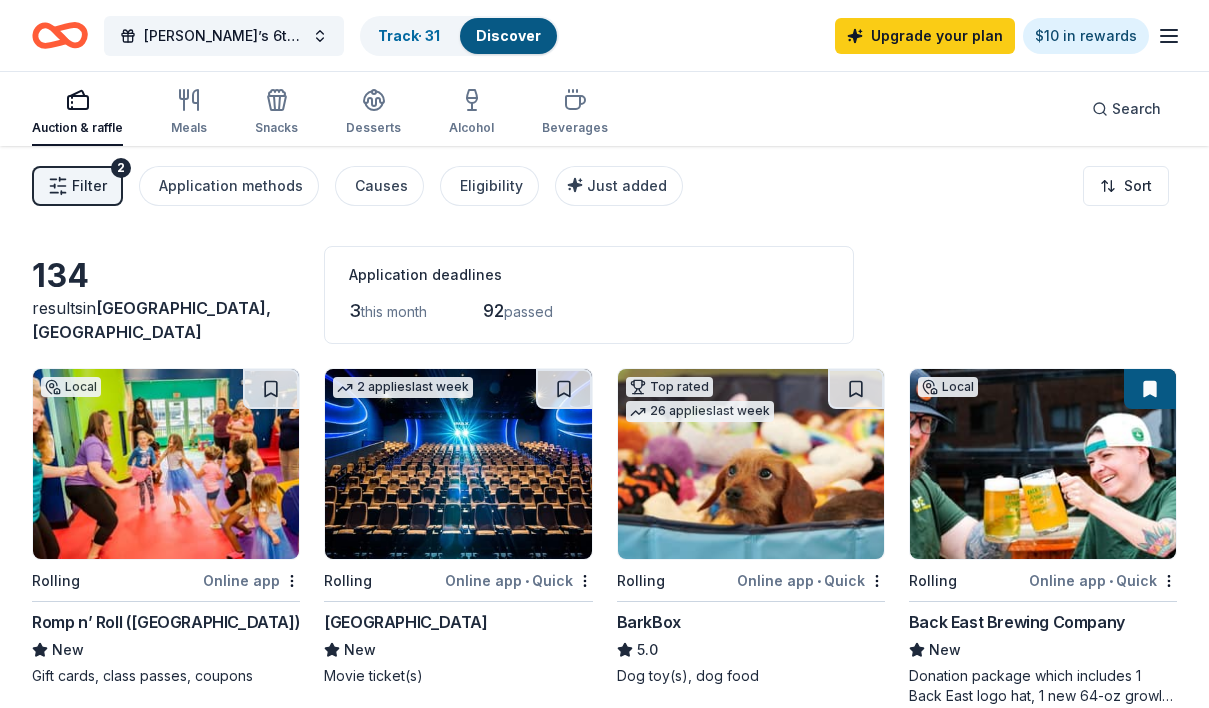 scroll, scrollTop: 0, scrollLeft: 0, axis: both 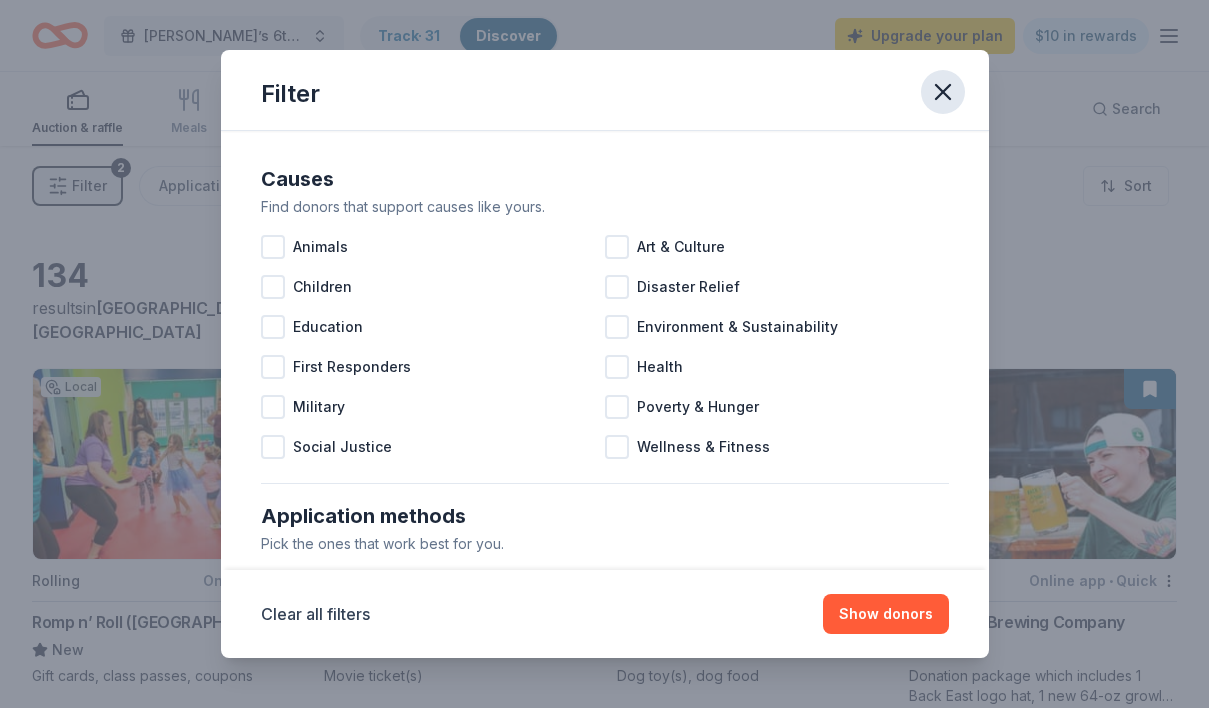 click at bounding box center (943, 92) 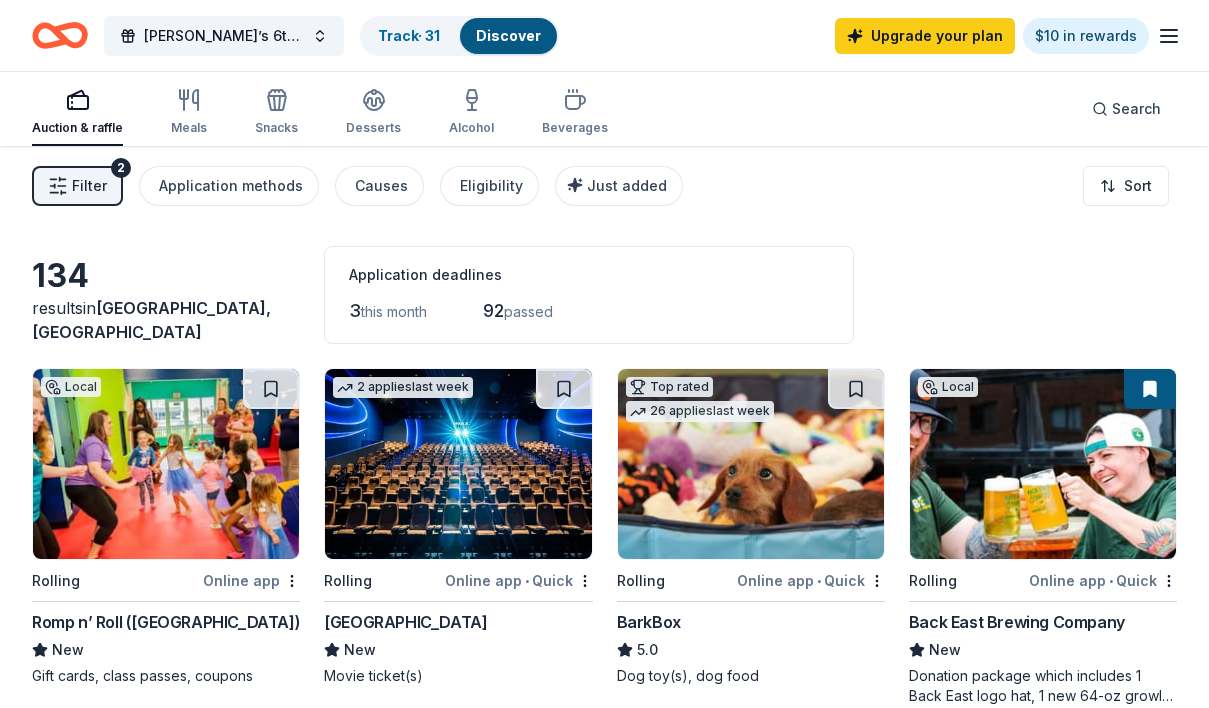 scroll, scrollTop: 0, scrollLeft: 0, axis: both 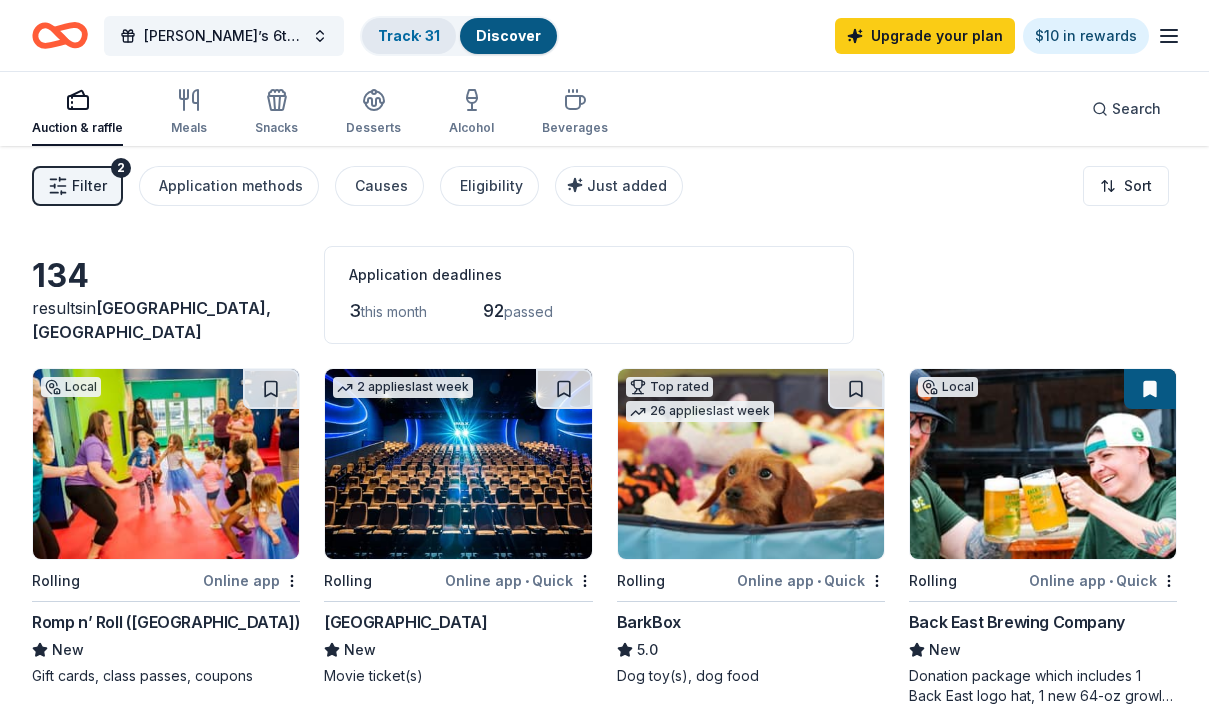 click on "Track  · 31" at bounding box center [409, 35] 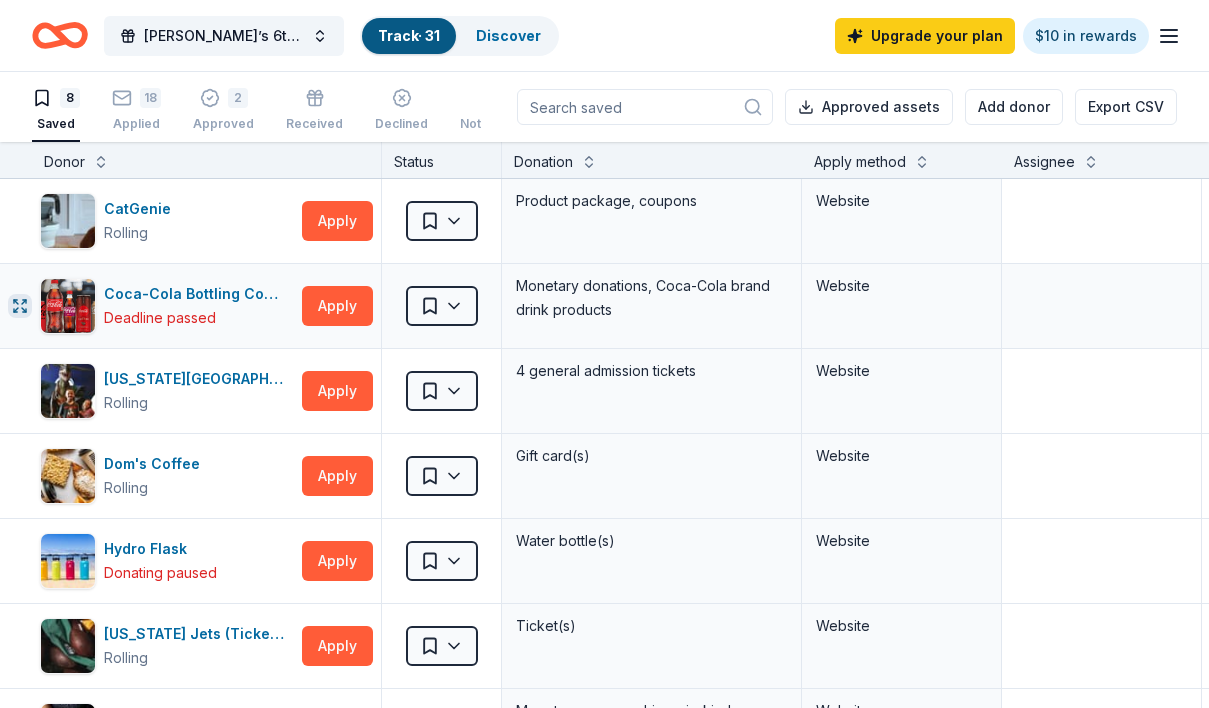 click 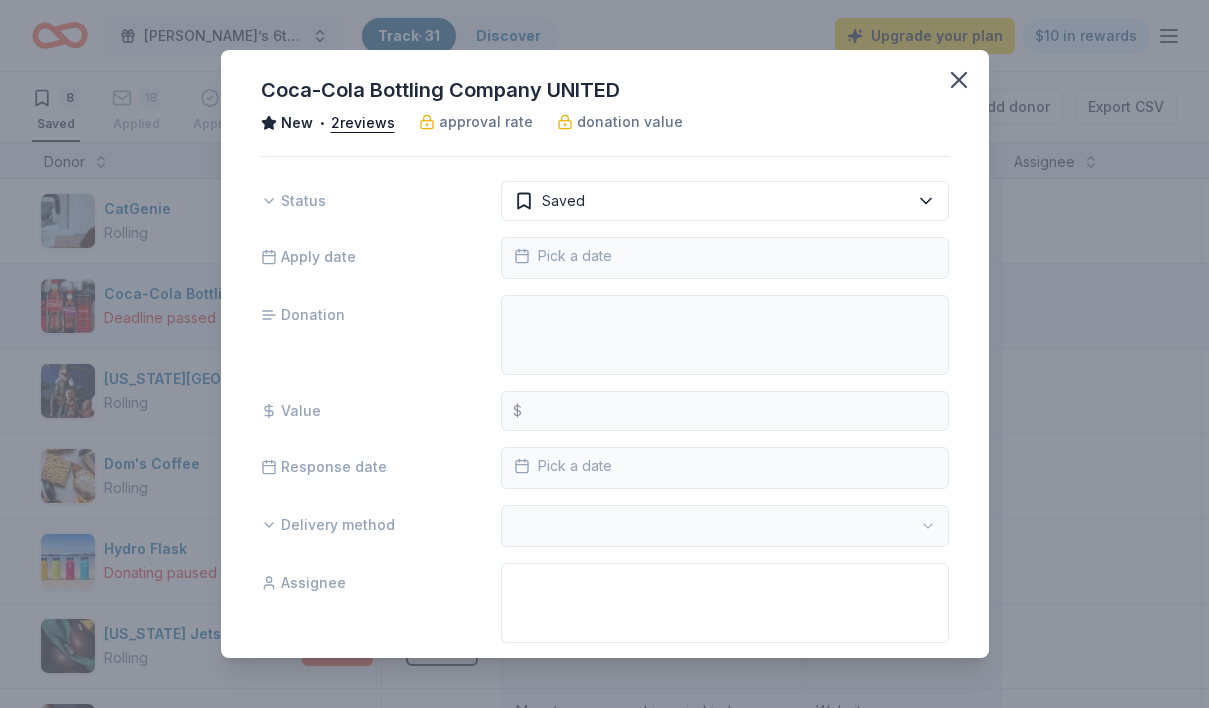 scroll, scrollTop: 0, scrollLeft: 0, axis: both 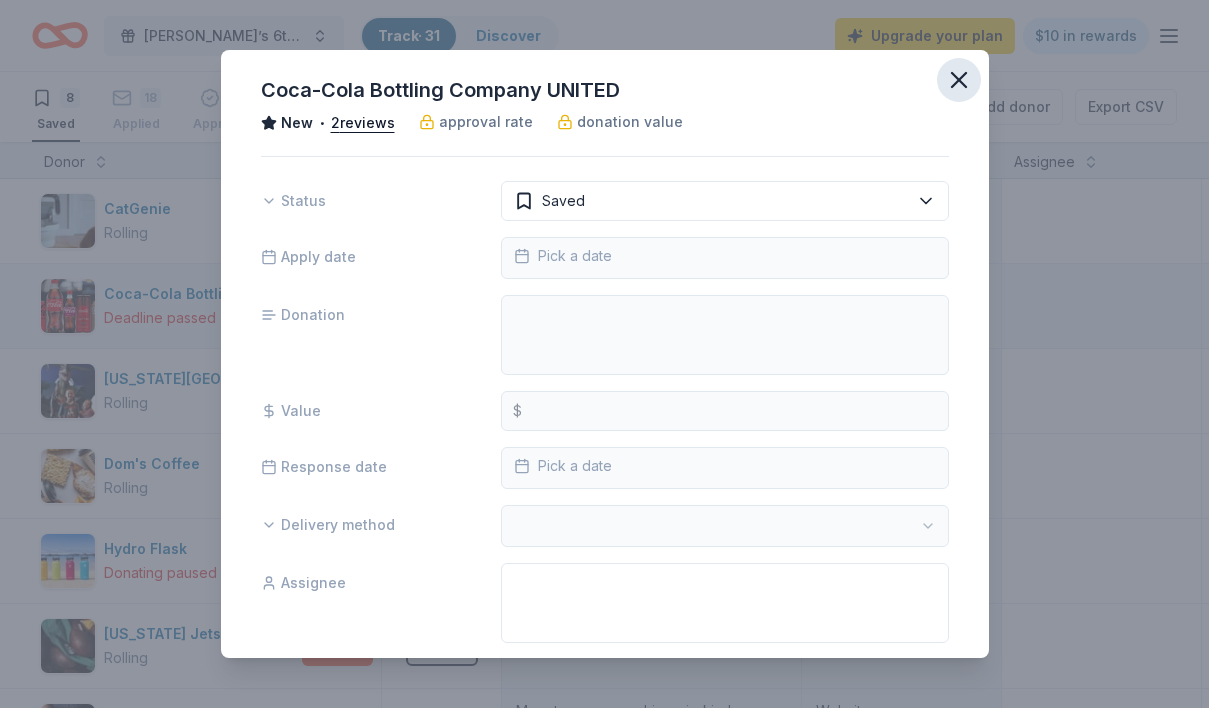 click 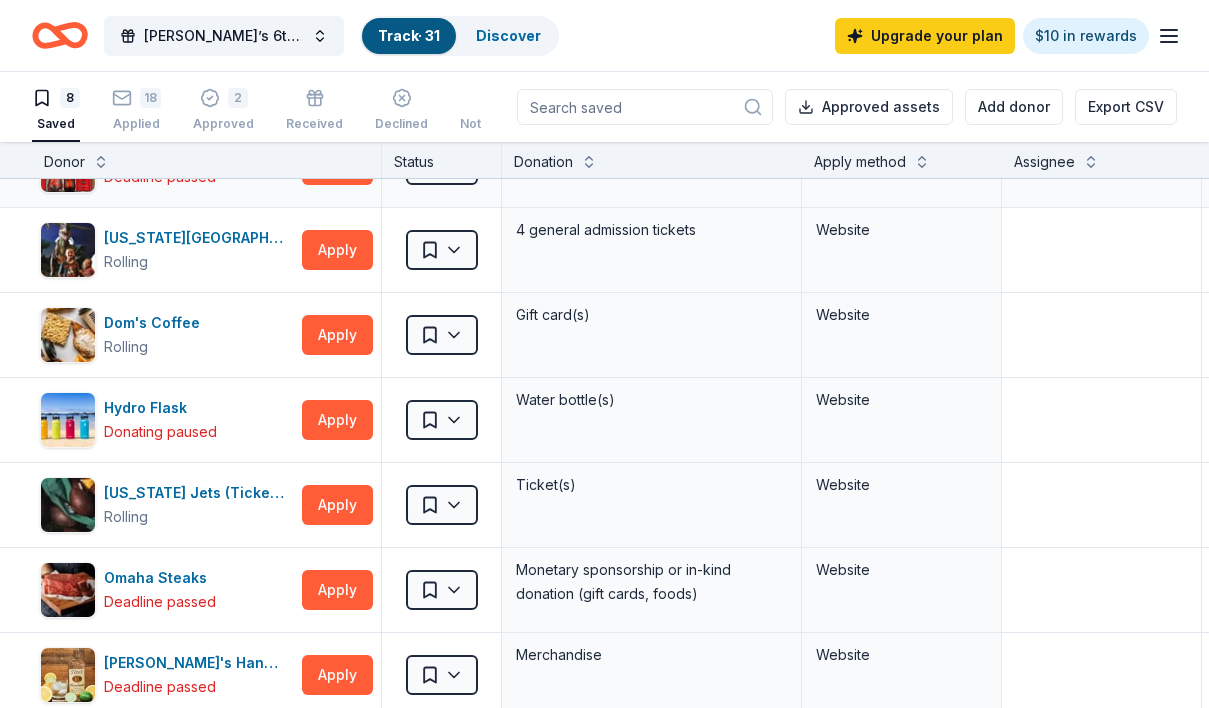scroll, scrollTop: 148, scrollLeft: 0, axis: vertical 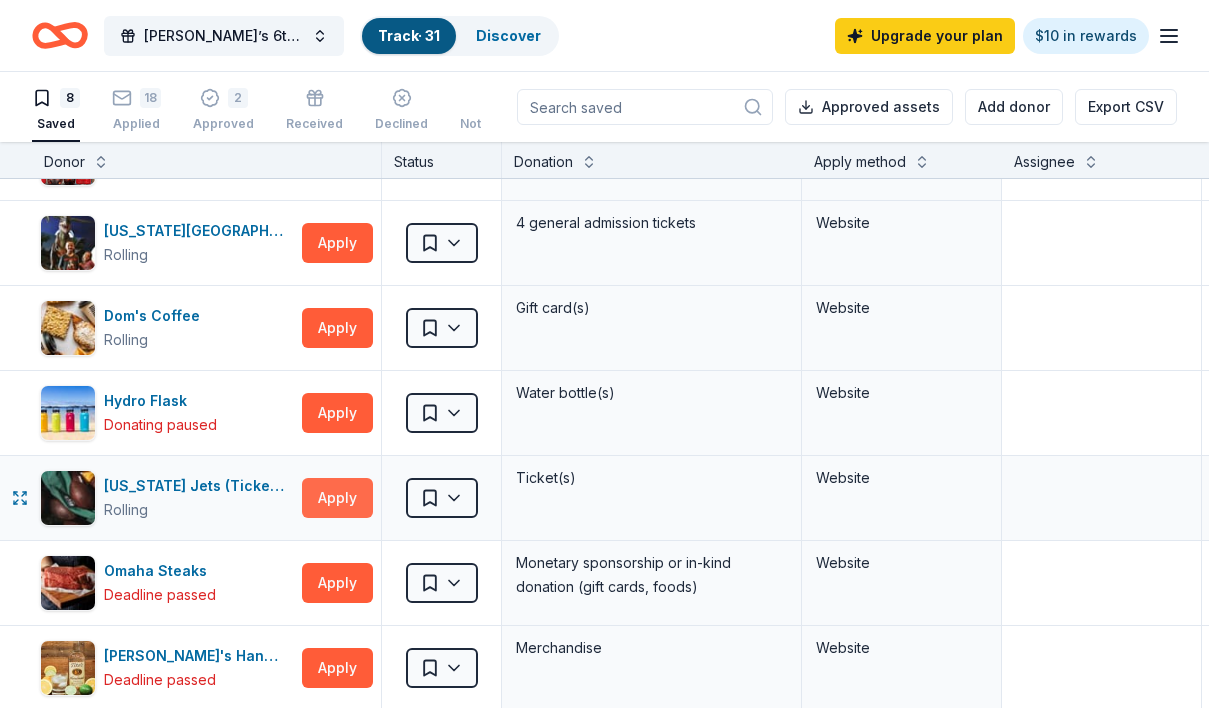 click on "Apply" at bounding box center (337, 498) 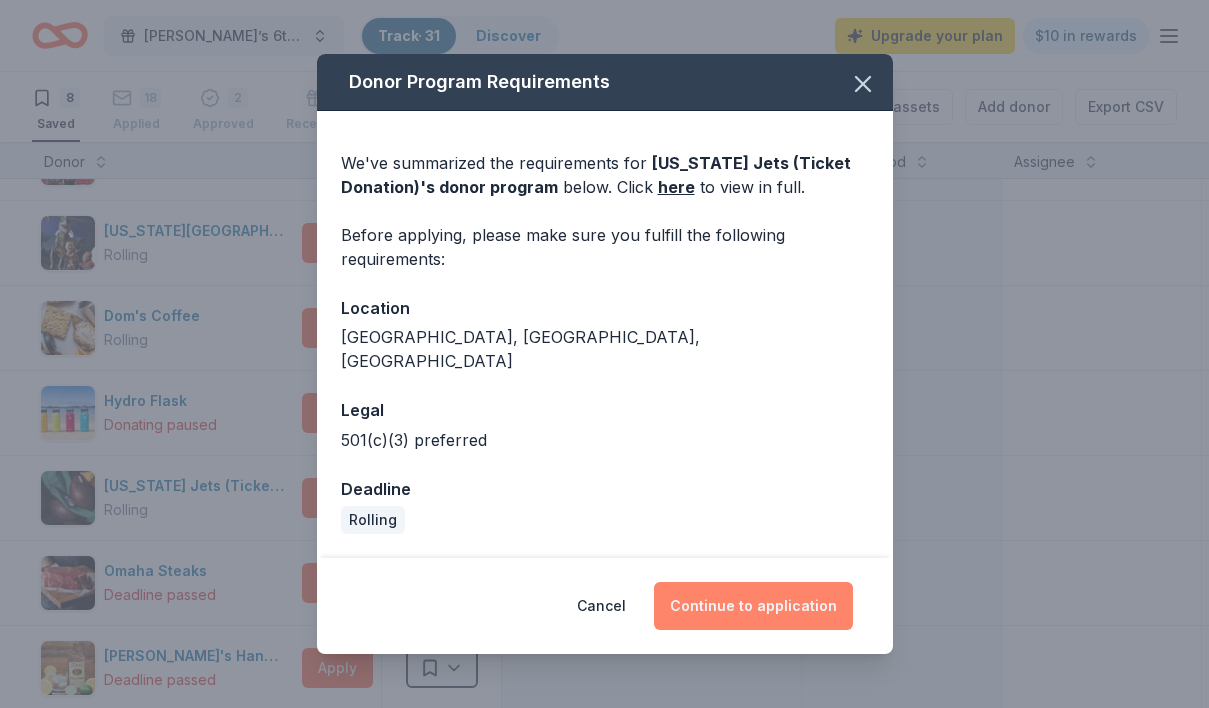 click on "Continue to application" at bounding box center (753, 606) 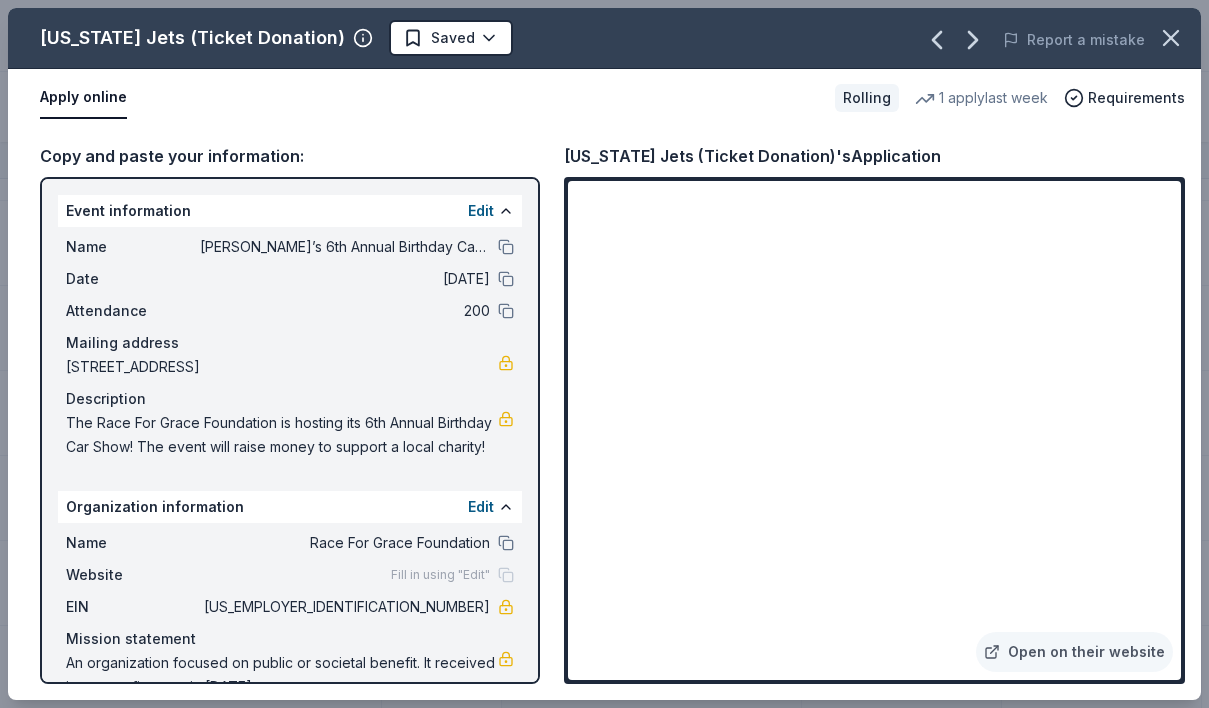 scroll, scrollTop: 0, scrollLeft: 0, axis: both 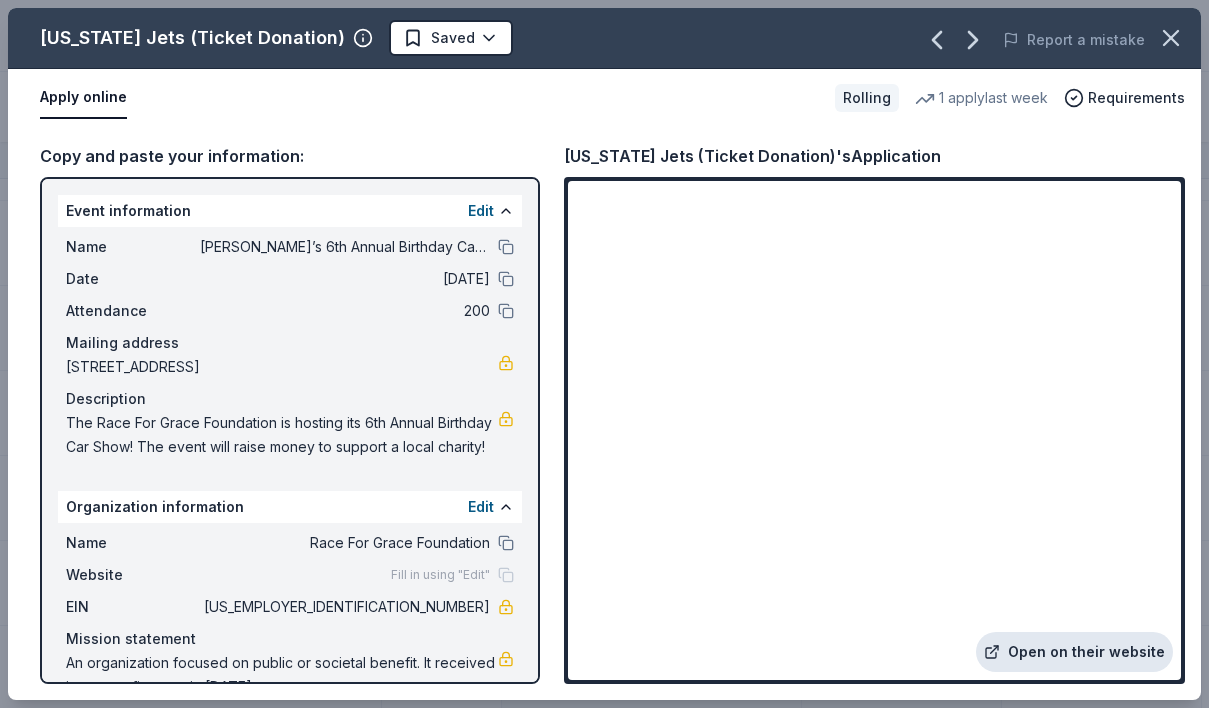 click on "Open on their website" at bounding box center [1074, 652] 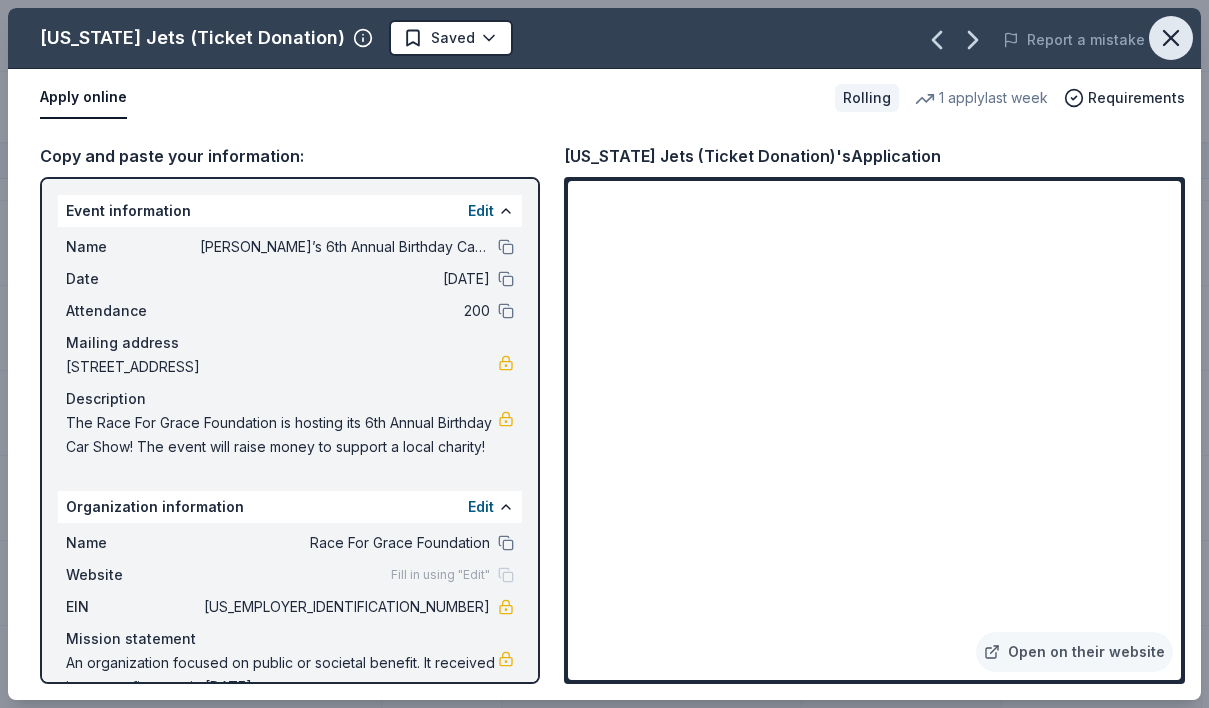 click 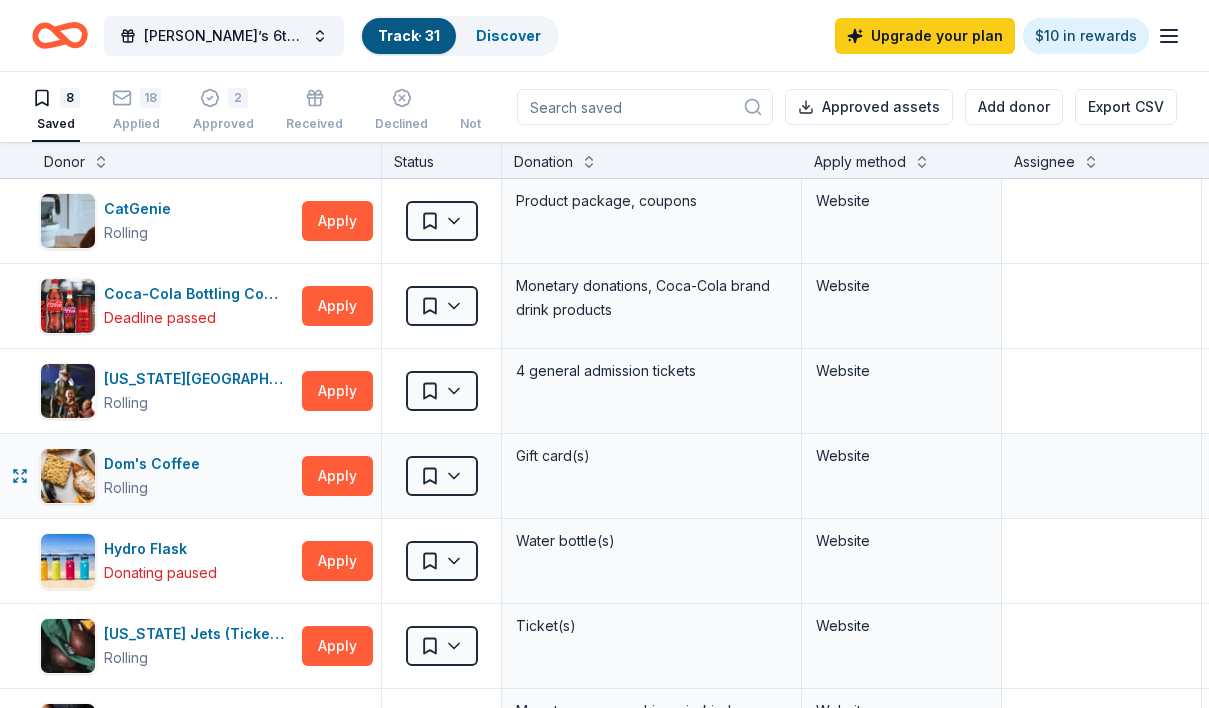 scroll, scrollTop: 0, scrollLeft: 0, axis: both 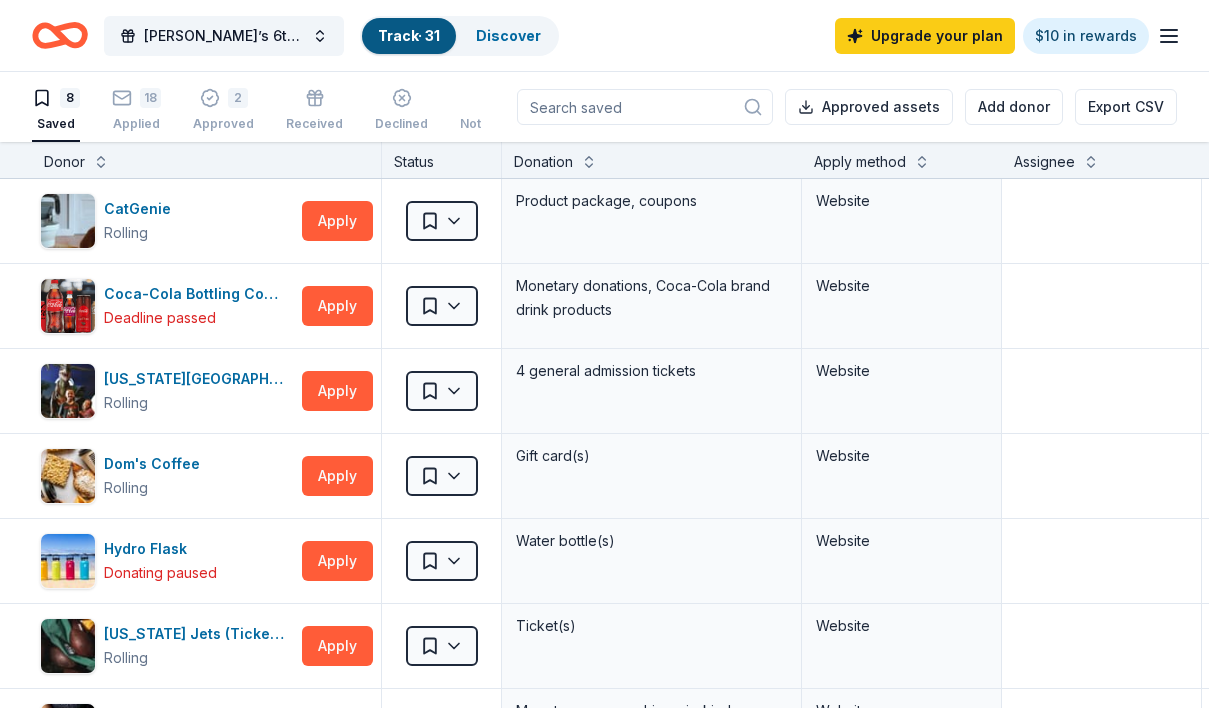 type 